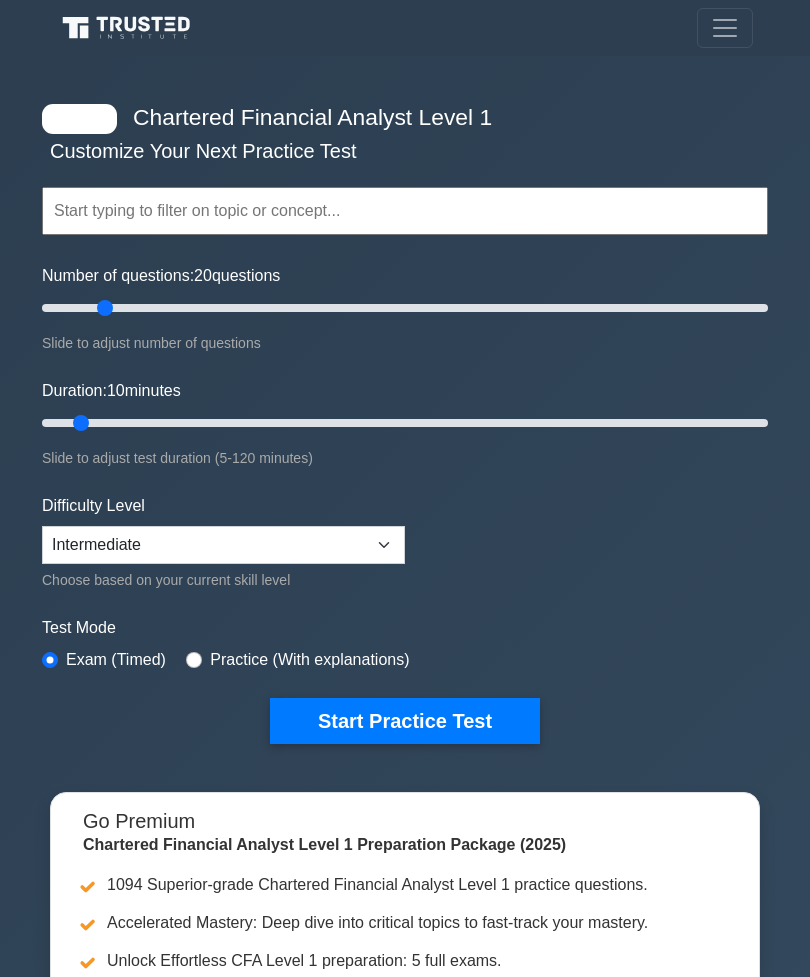 scroll, scrollTop: 0, scrollLeft: 0, axis: both 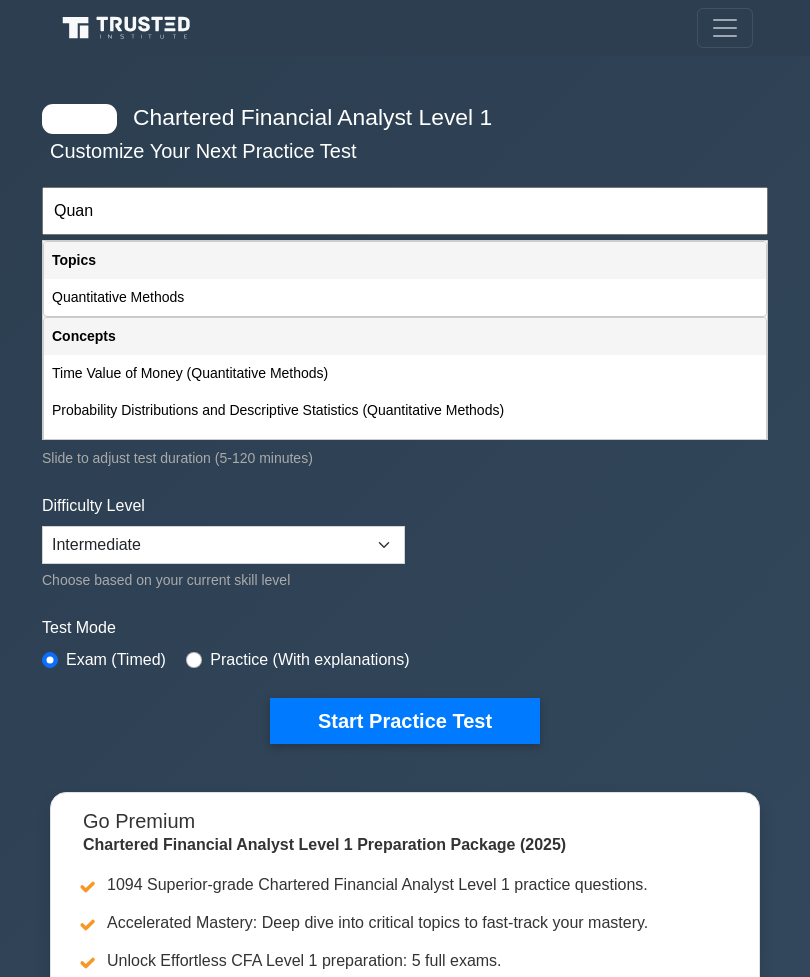 click on "Quantitative Methods" at bounding box center (405, 297) 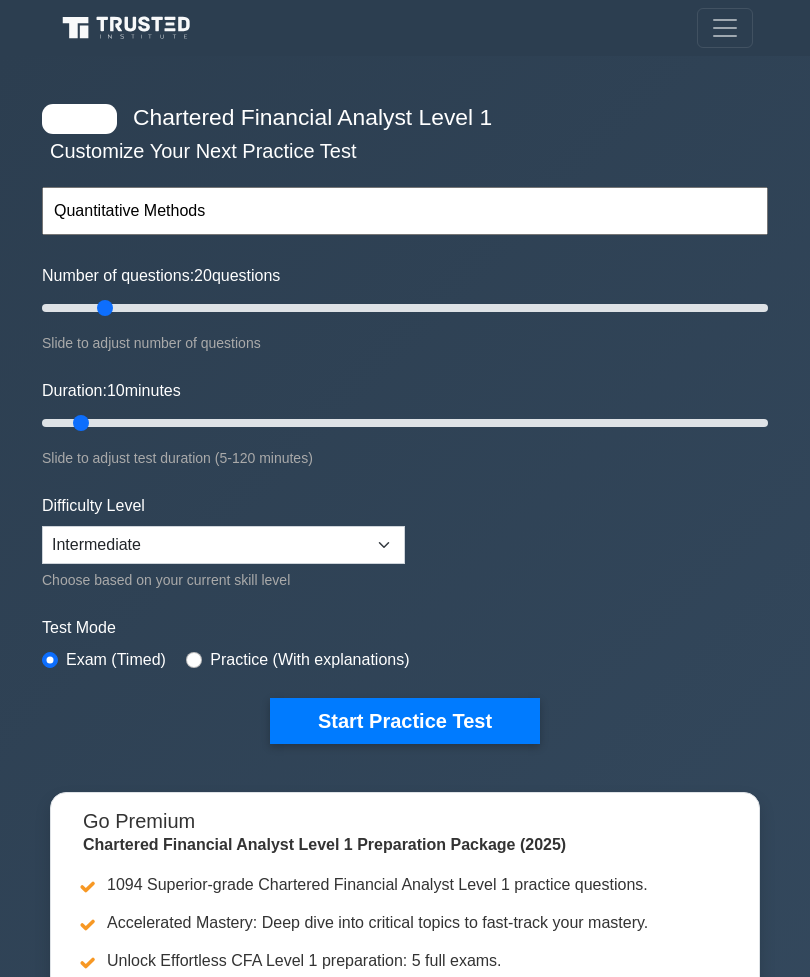 click on "Quantitative Methods" at bounding box center (405, 211) 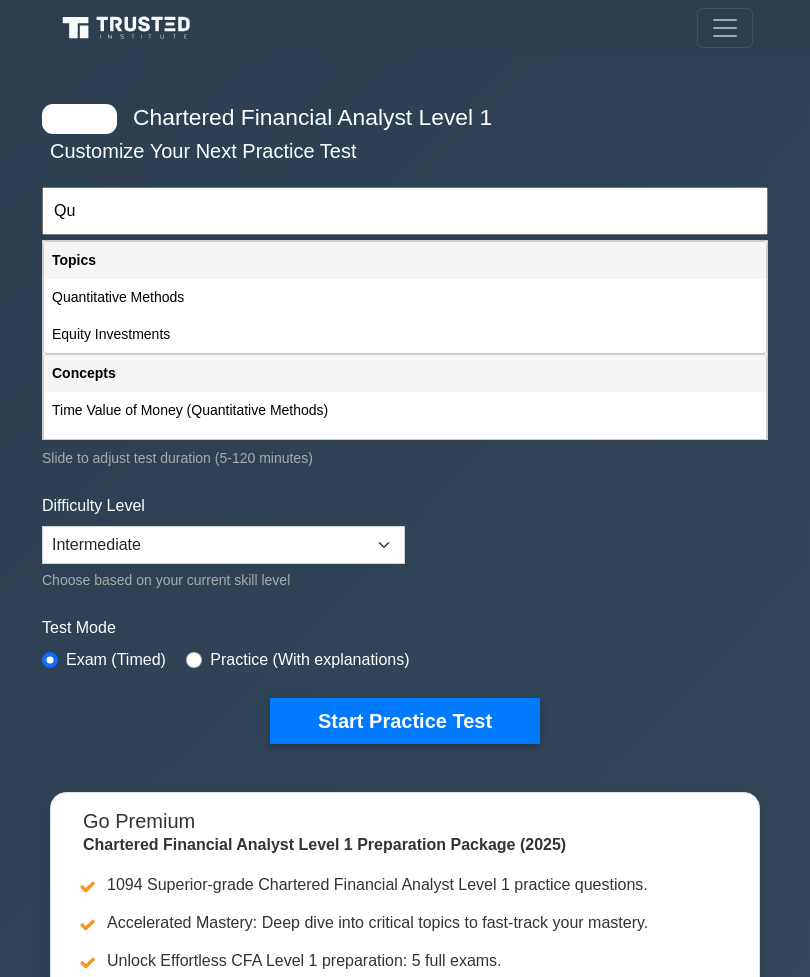 type on "Q" 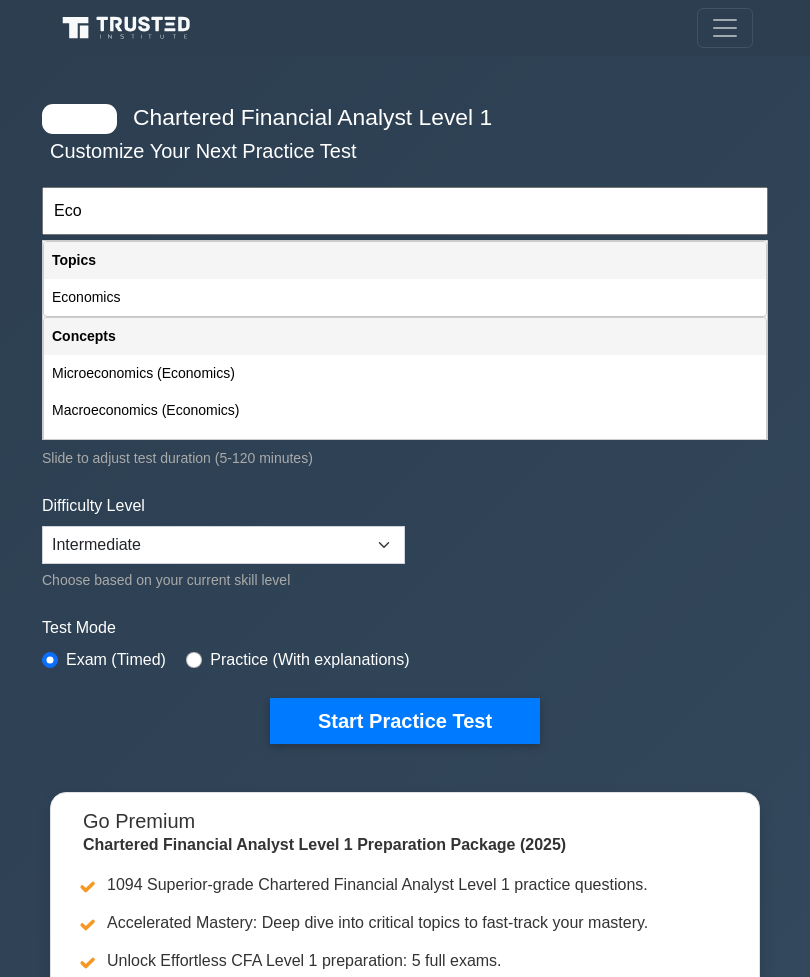 click on "Economics" at bounding box center [405, 297] 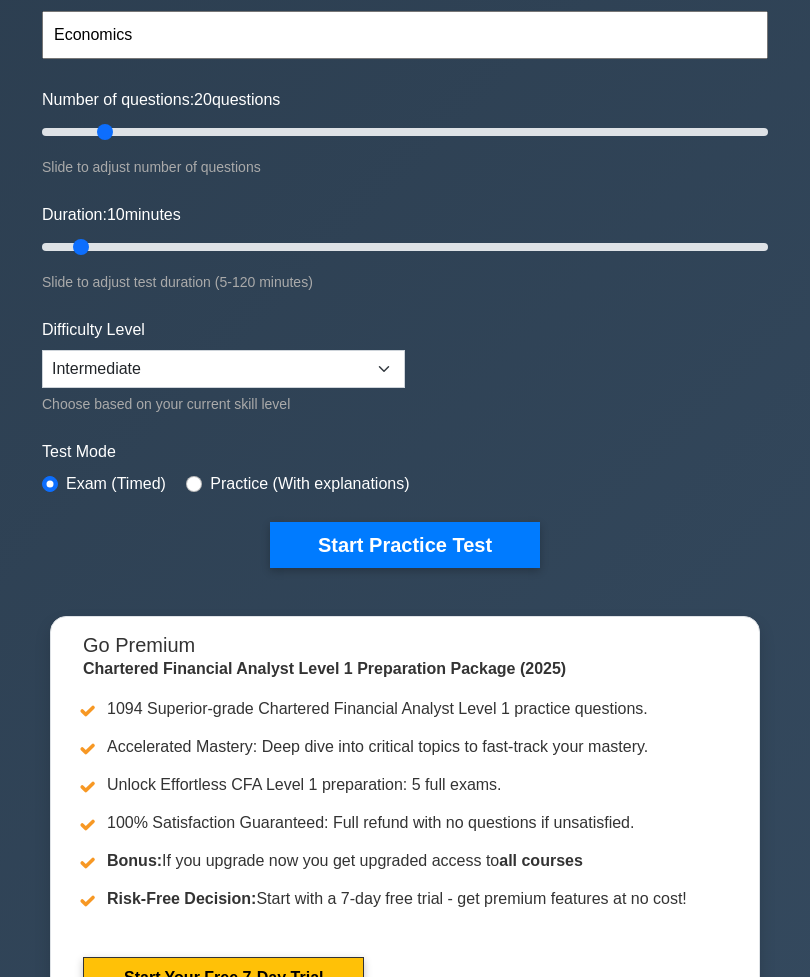 scroll, scrollTop: 210, scrollLeft: 0, axis: vertical 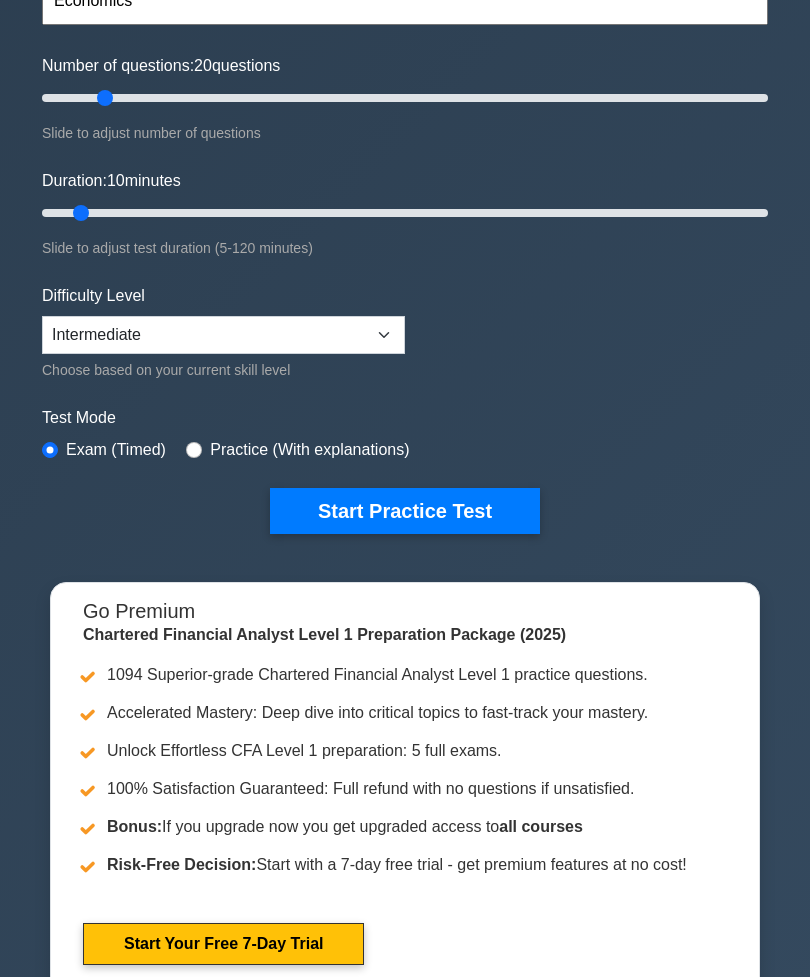 click on "Start Practice Test" at bounding box center (405, 511) 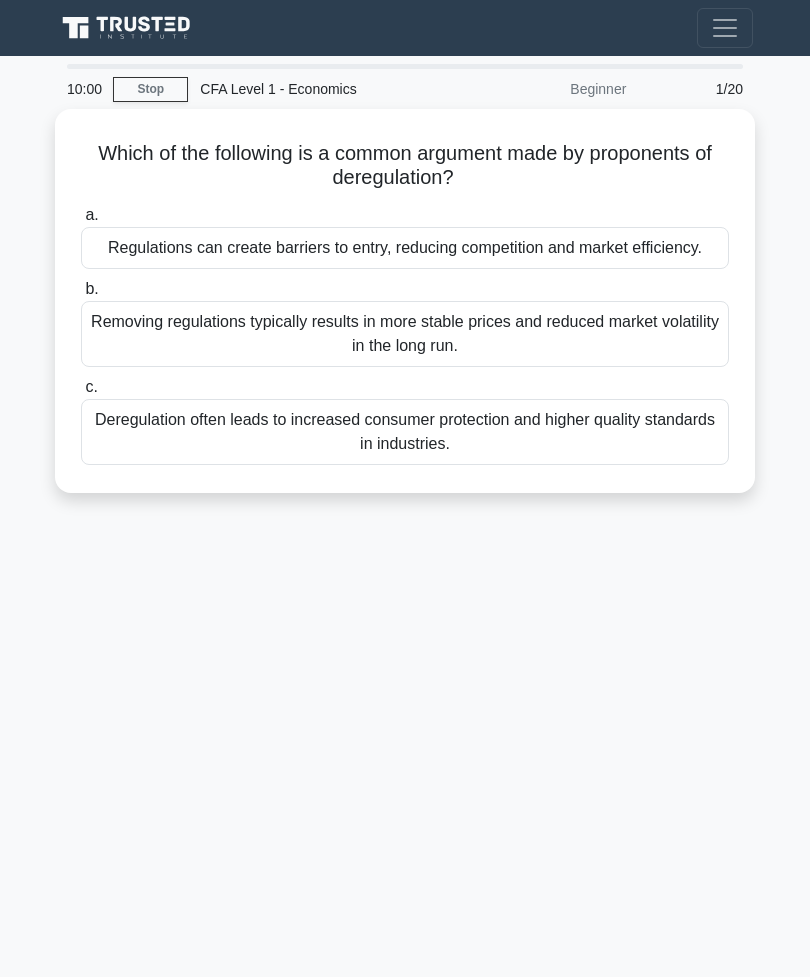 scroll, scrollTop: 0, scrollLeft: 0, axis: both 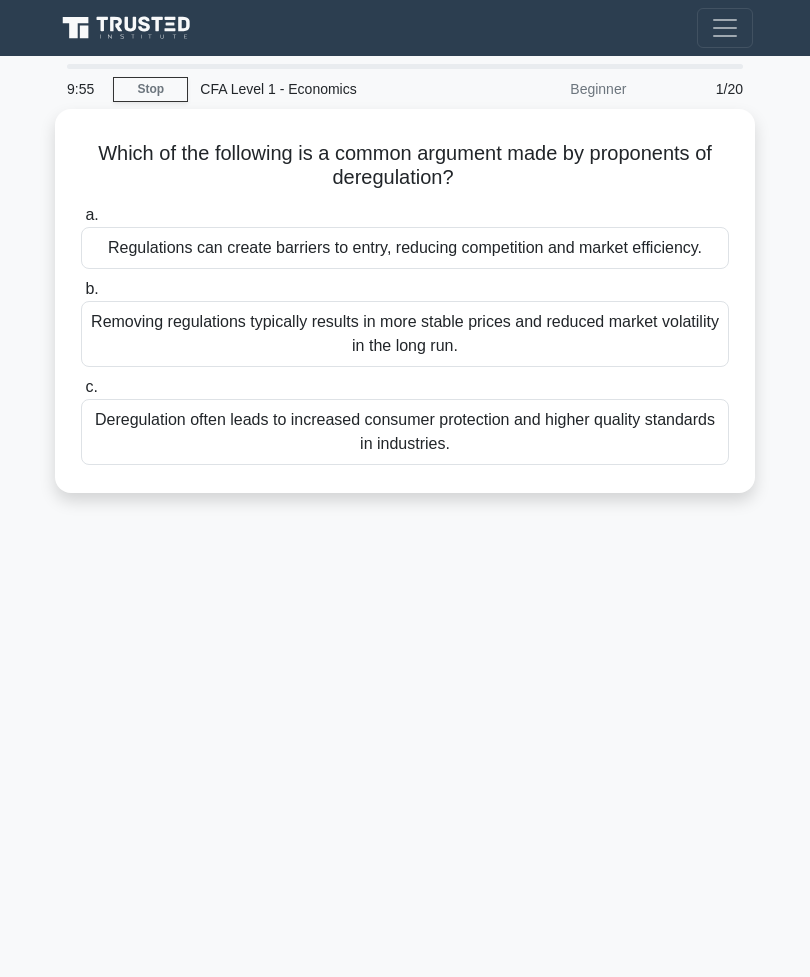 click on "Stop" at bounding box center [150, 89] 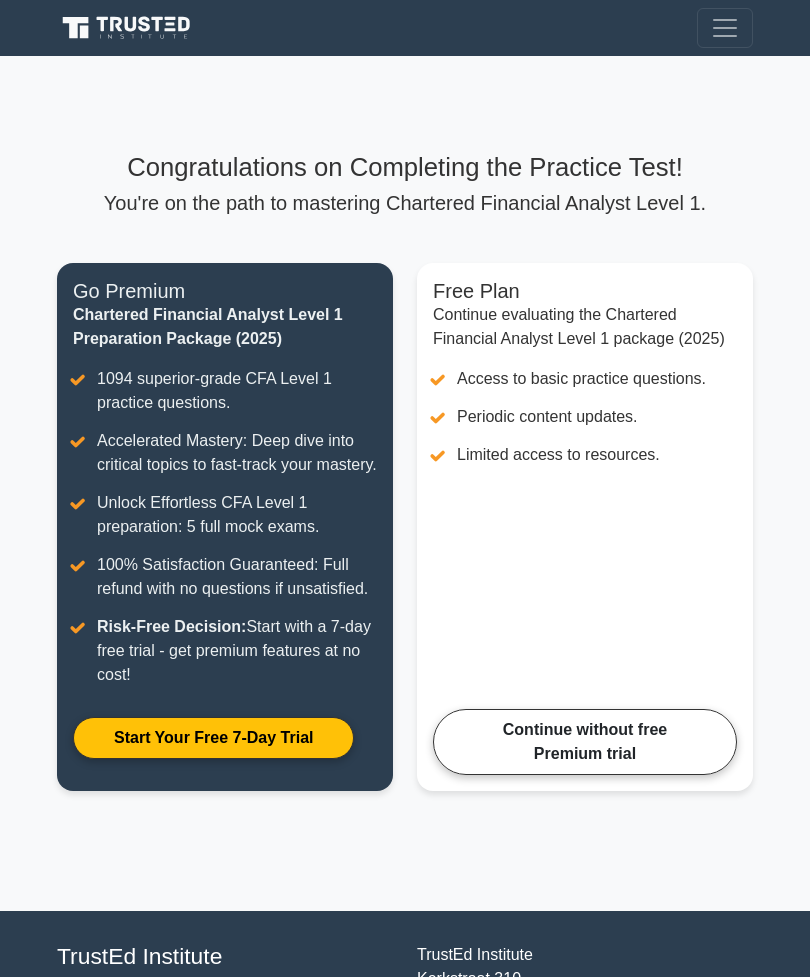 scroll, scrollTop: 0, scrollLeft: 0, axis: both 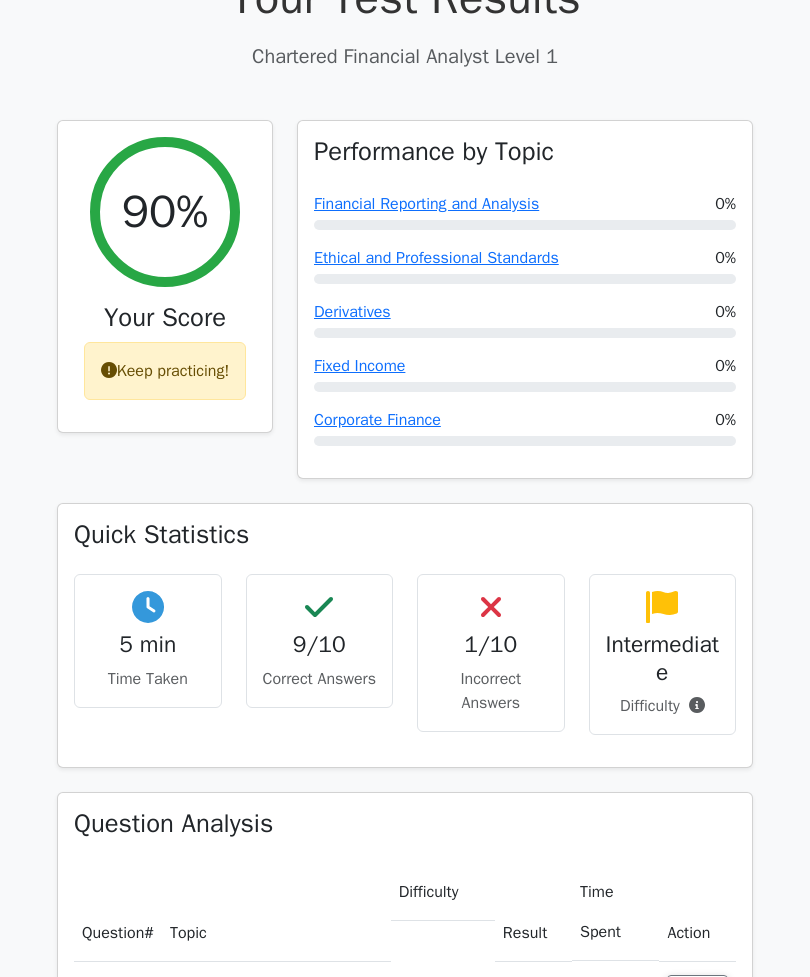 click on "Keep practicing!" at bounding box center [165, 371] 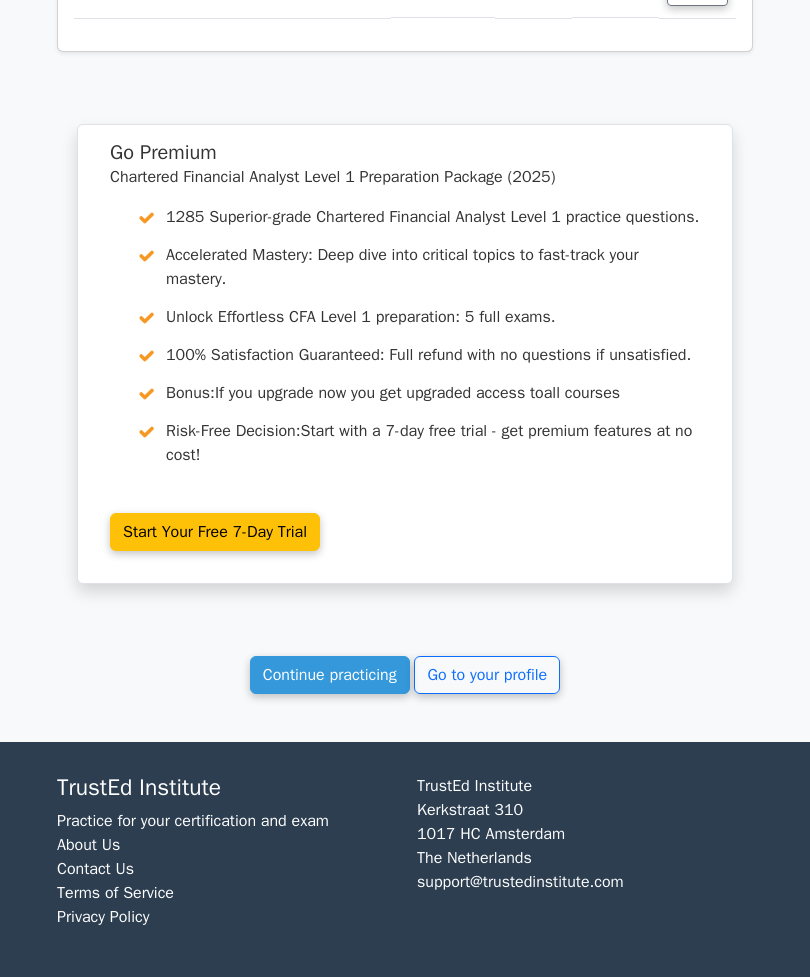 scroll, scrollTop: 3390, scrollLeft: 0, axis: vertical 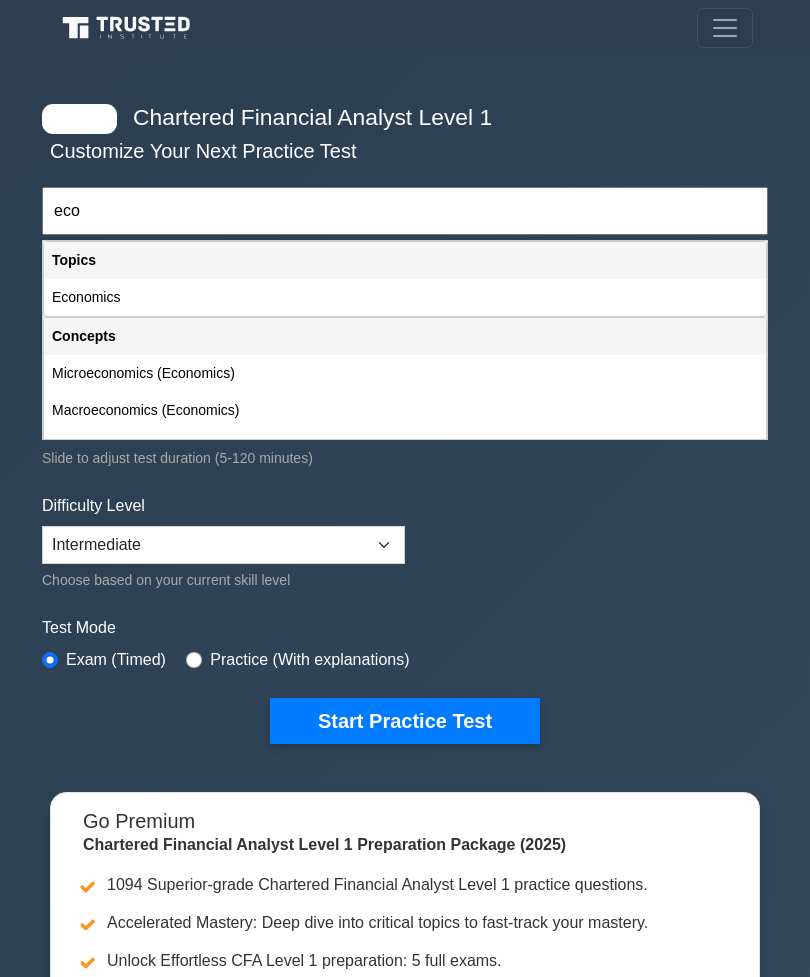 click on "Economics" at bounding box center (405, 297) 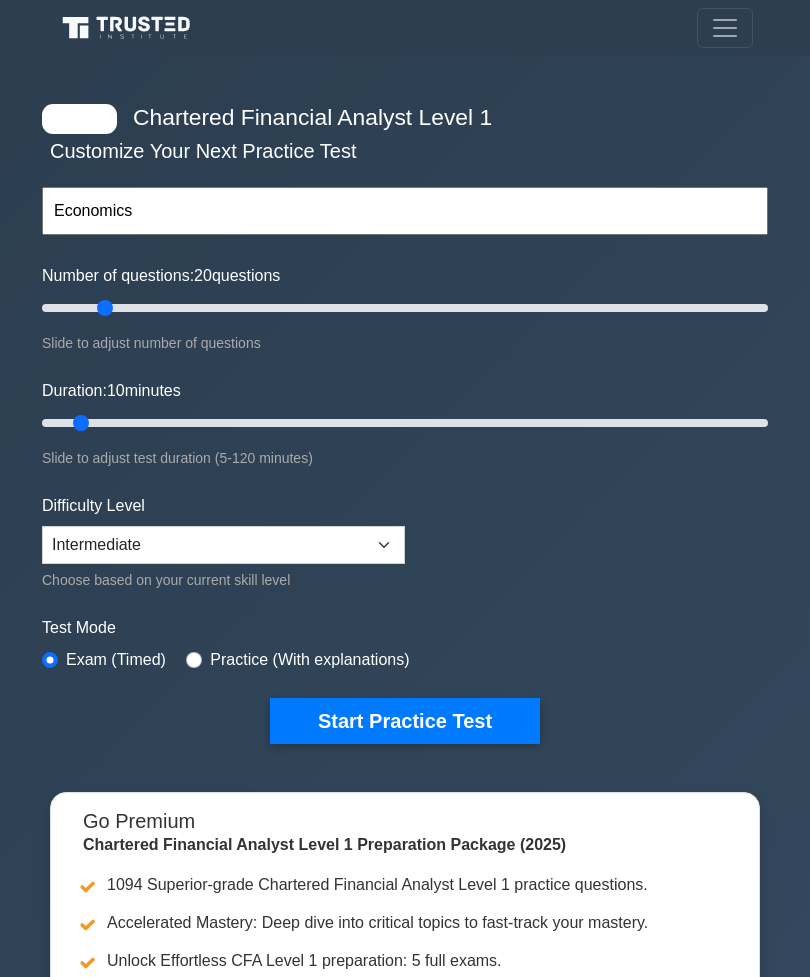 type on "20" 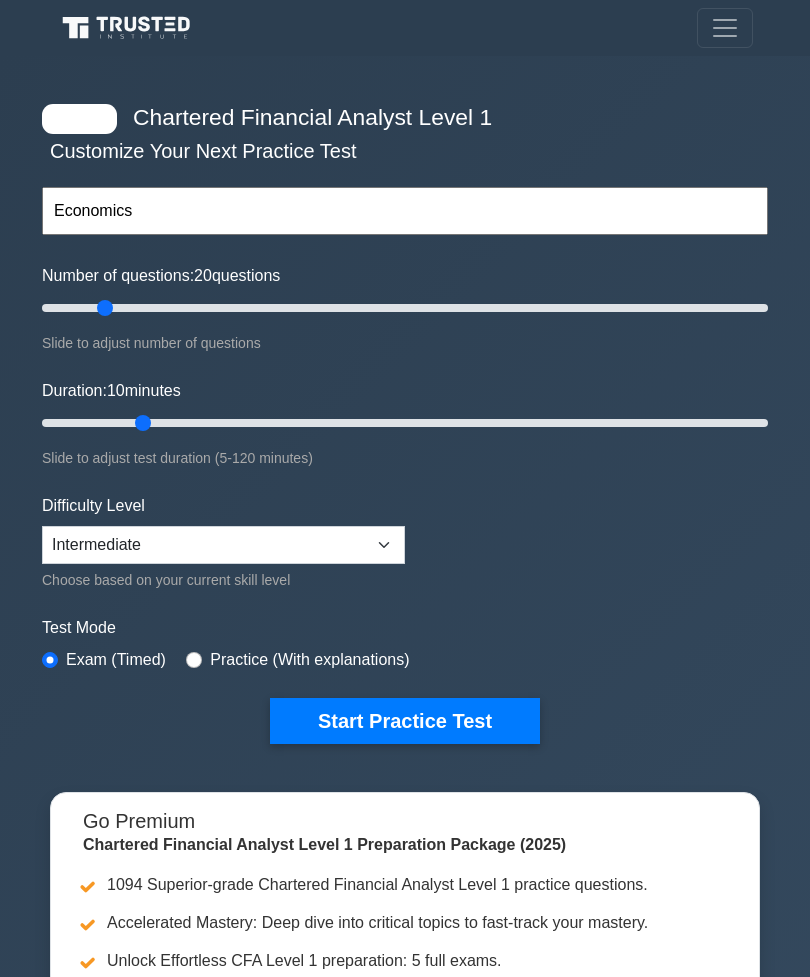 click on "Duration:  10  minutes" at bounding box center (405, 423) 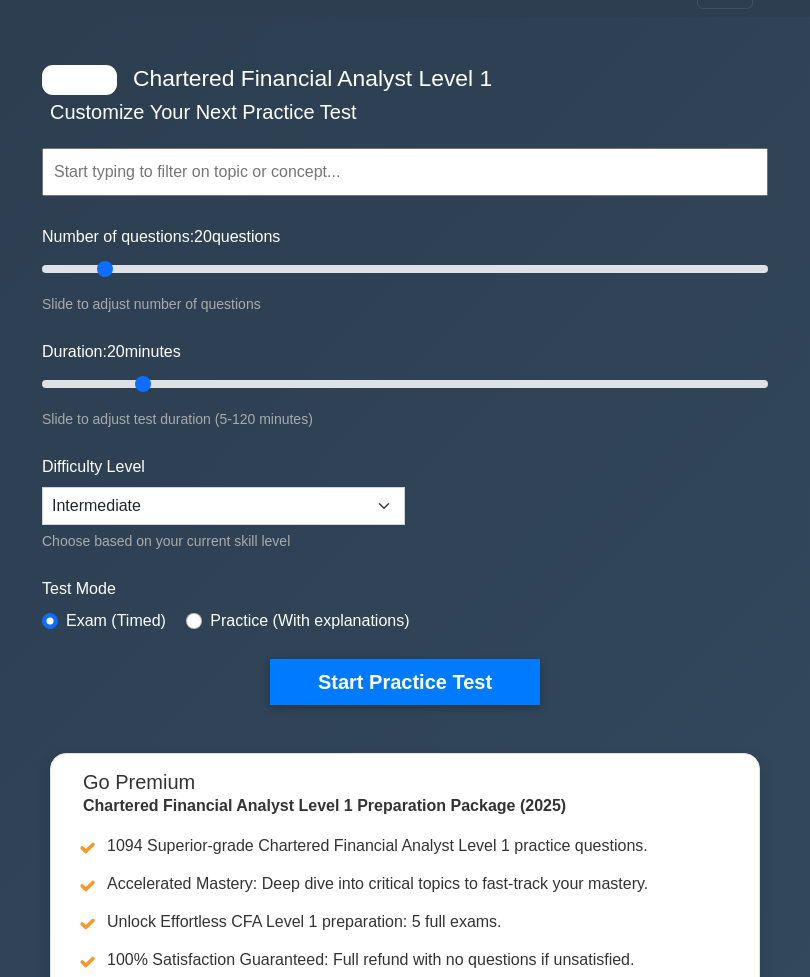 click on "Practice (With explanations)" at bounding box center [297, 622] 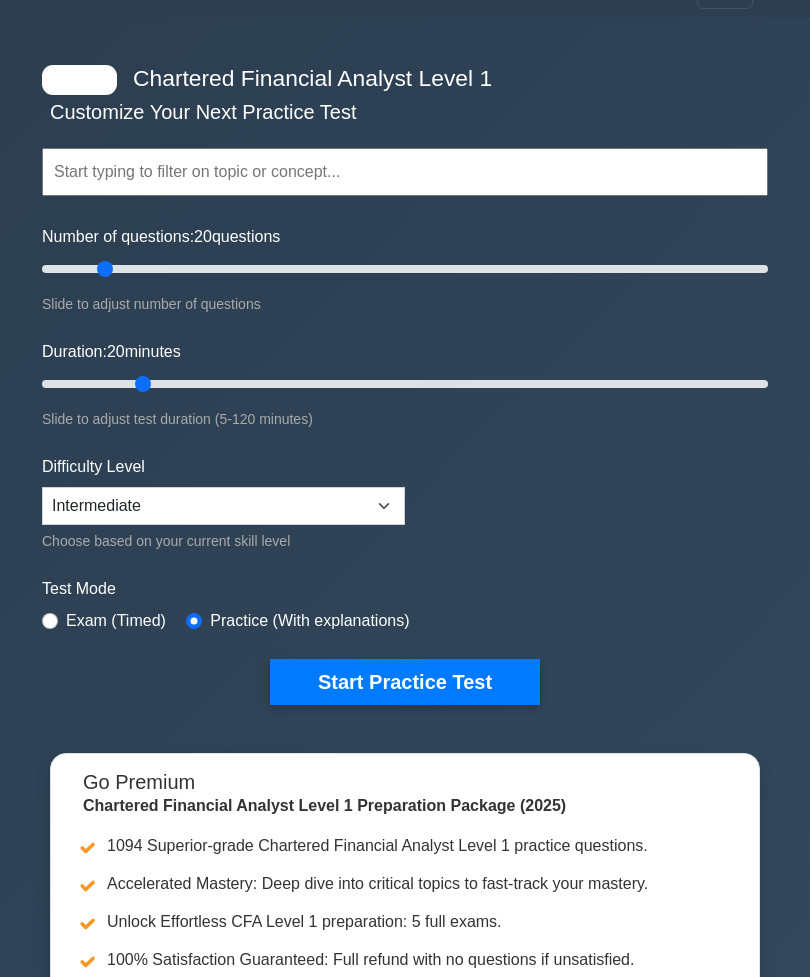 scroll, scrollTop: 39, scrollLeft: 0, axis: vertical 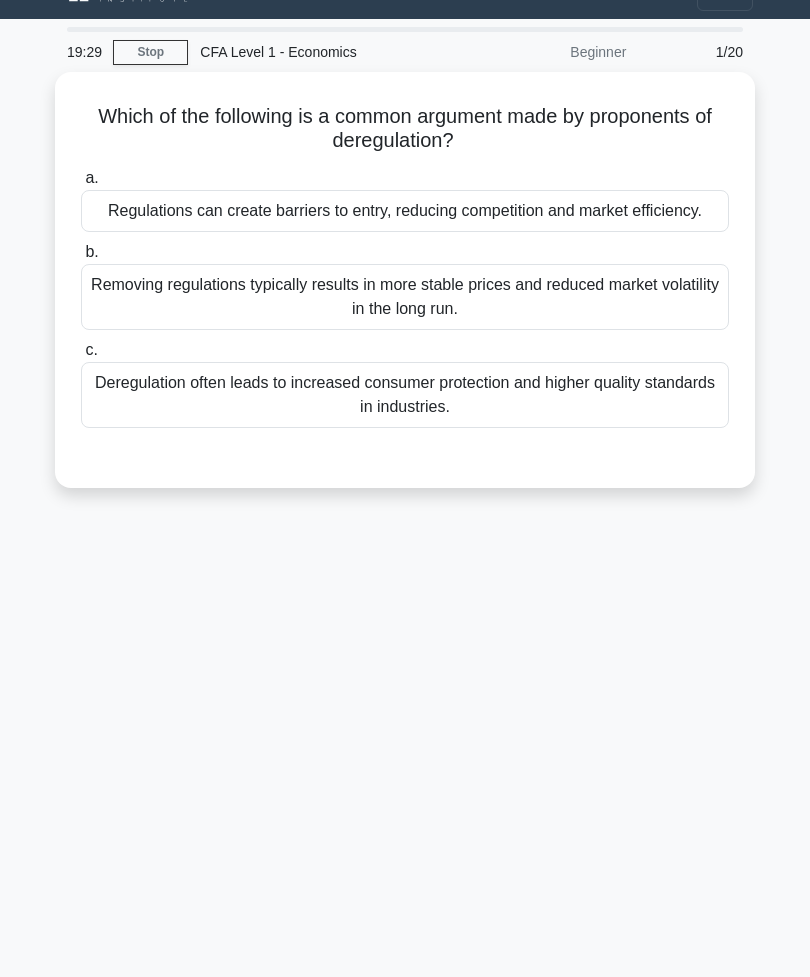 click on "Regulations can create barriers to entry, reducing competition and market efficiency." at bounding box center (405, 211) 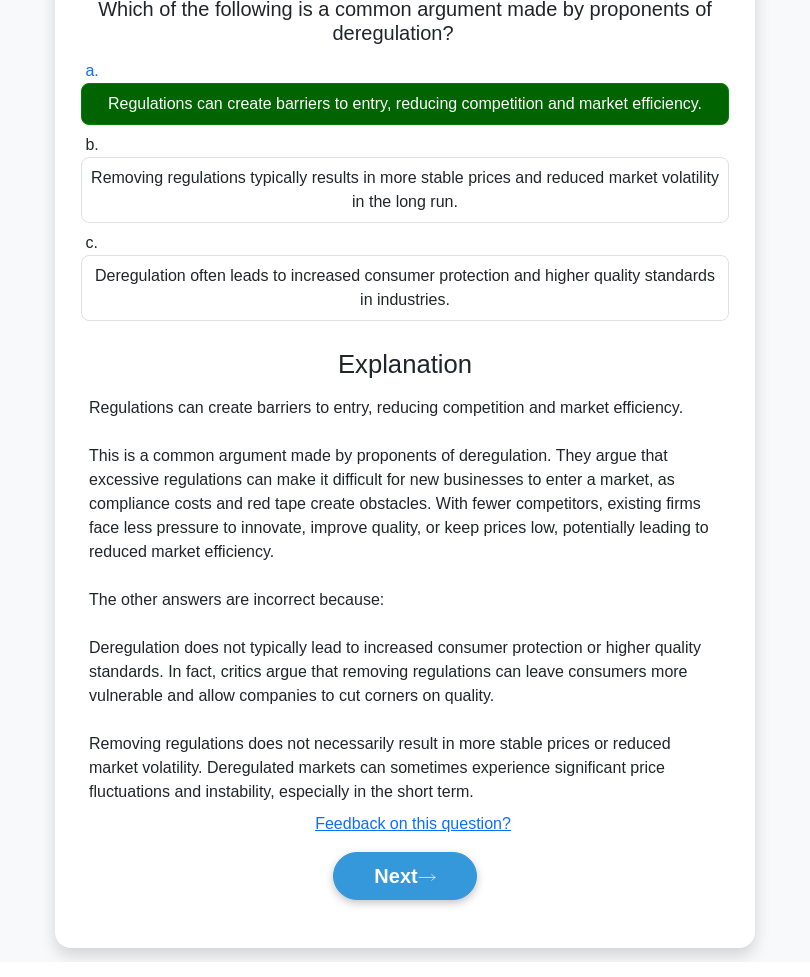 scroll, scrollTop: 155, scrollLeft: 0, axis: vertical 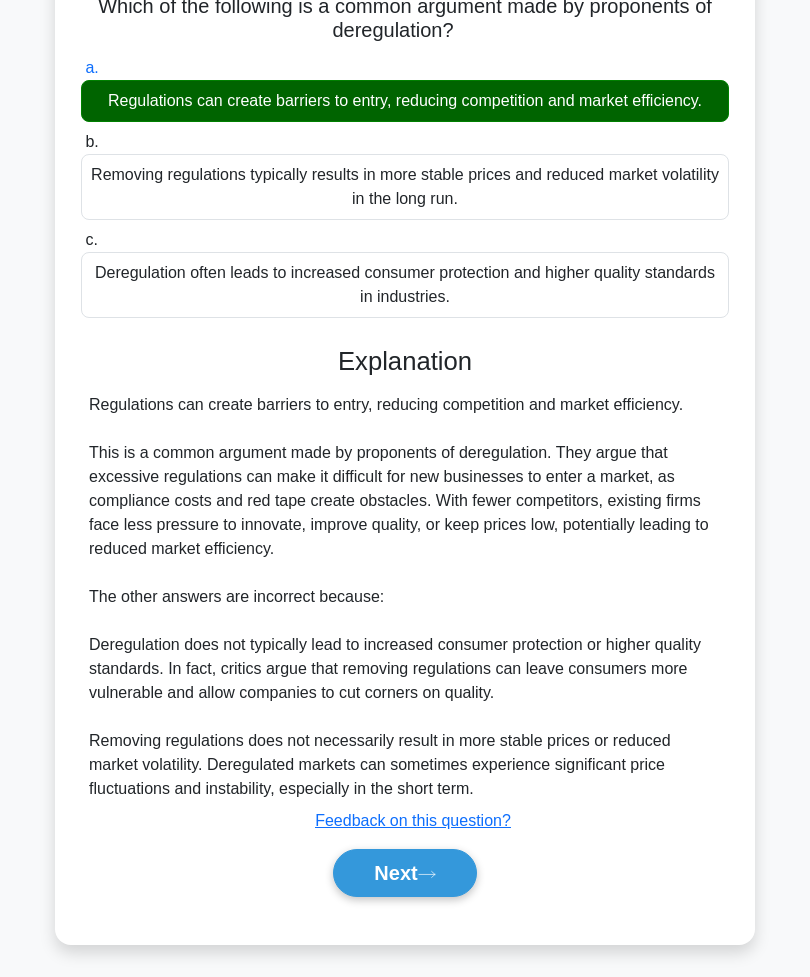 click on "Next" at bounding box center [404, 873] 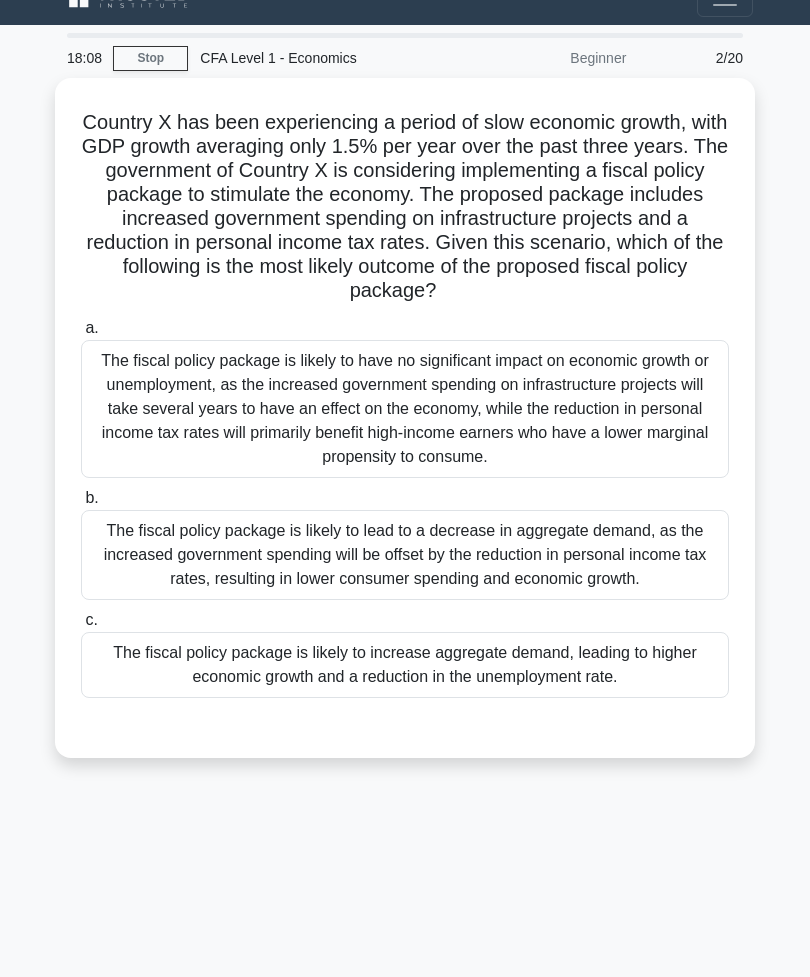 click on "The fiscal policy package is likely to increase aggregate demand, leading to higher economic growth and a reduction in the unemployment rate." at bounding box center (405, 665) 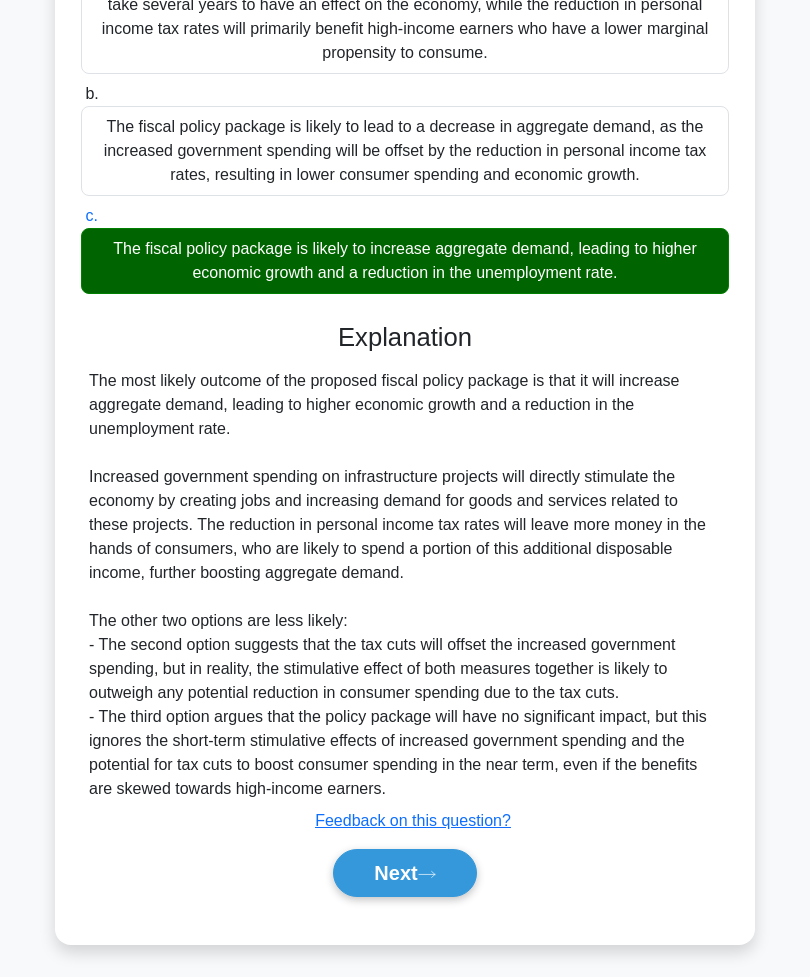 scroll, scrollTop: 491, scrollLeft: 0, axis: vertical 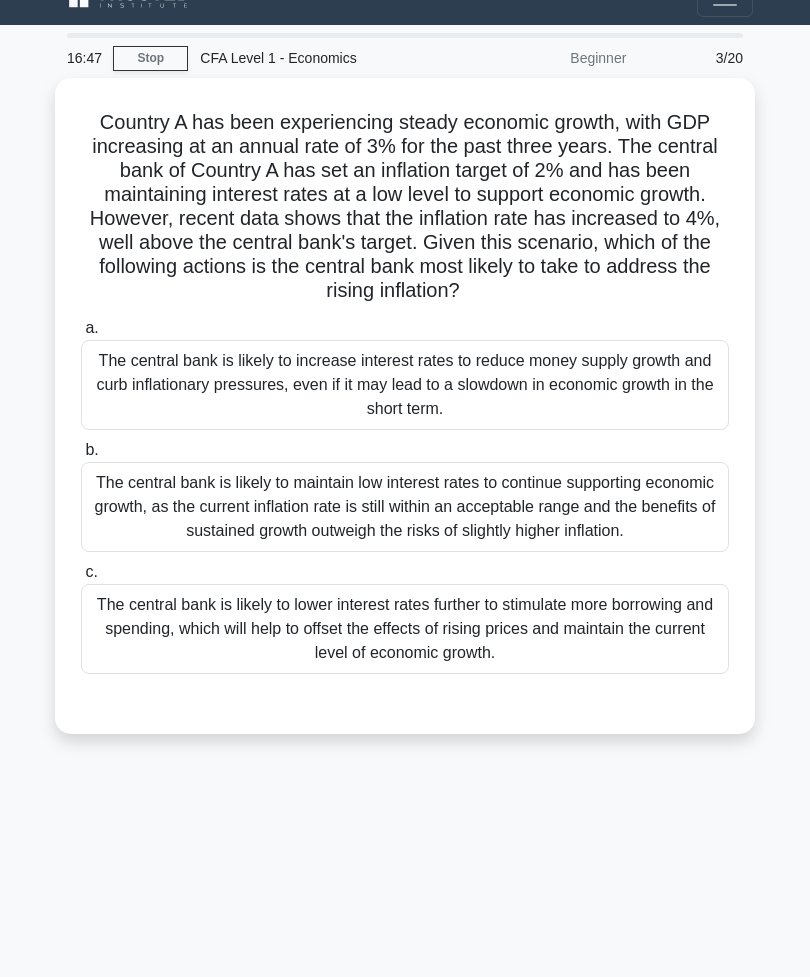 click on "The central bank is likely to increase interest rates to reduce money supply growth and curb inflationary pressures, even if it may lead to a slowdown in economic growth in the short term." at bounding box center (405, 385) 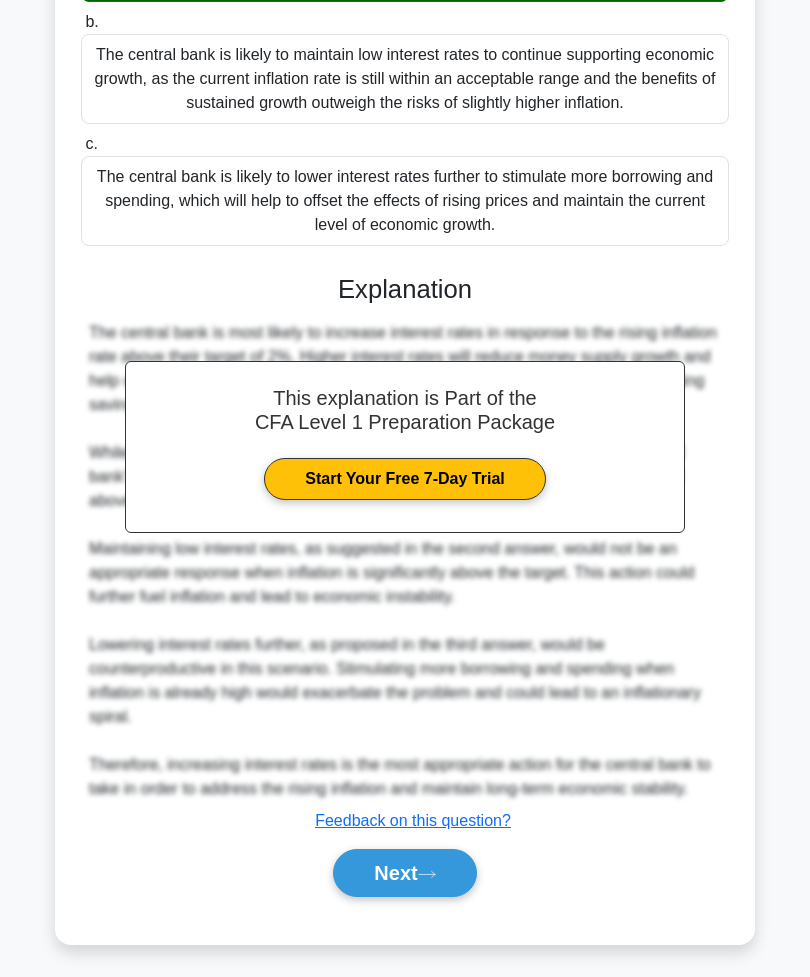 scroll, scrollTop: 491, scrollLeft: 0, axis: vertical 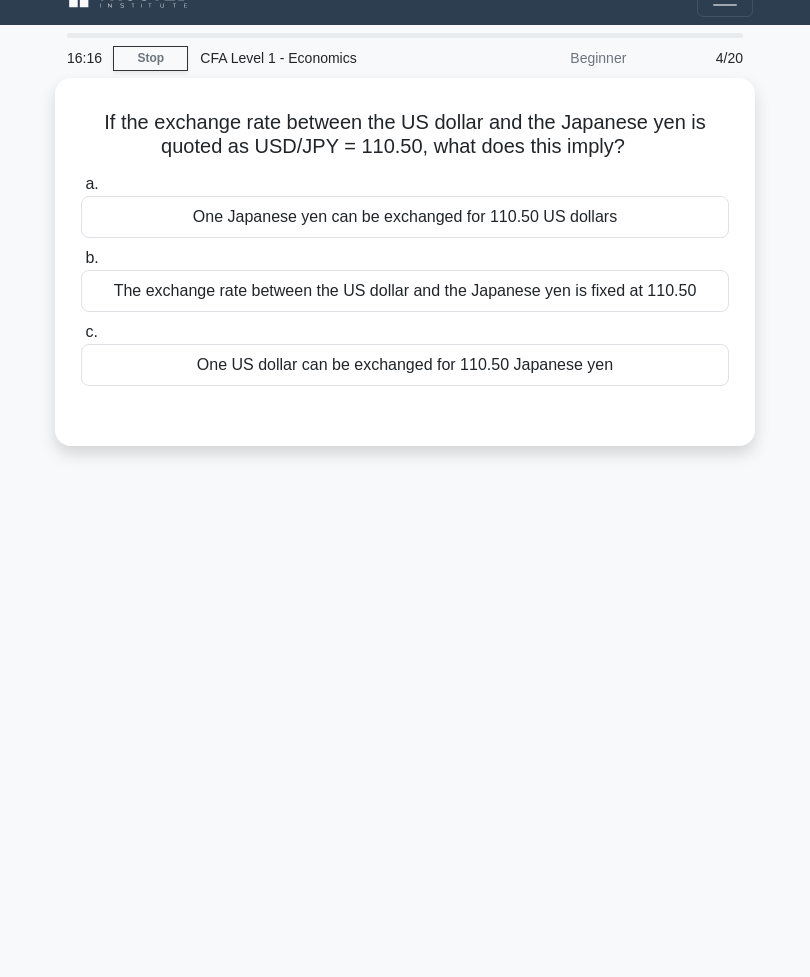 click on "One US dollar can be exchanged for 110.50 Japanese yen" at bounding box center [405, 365] 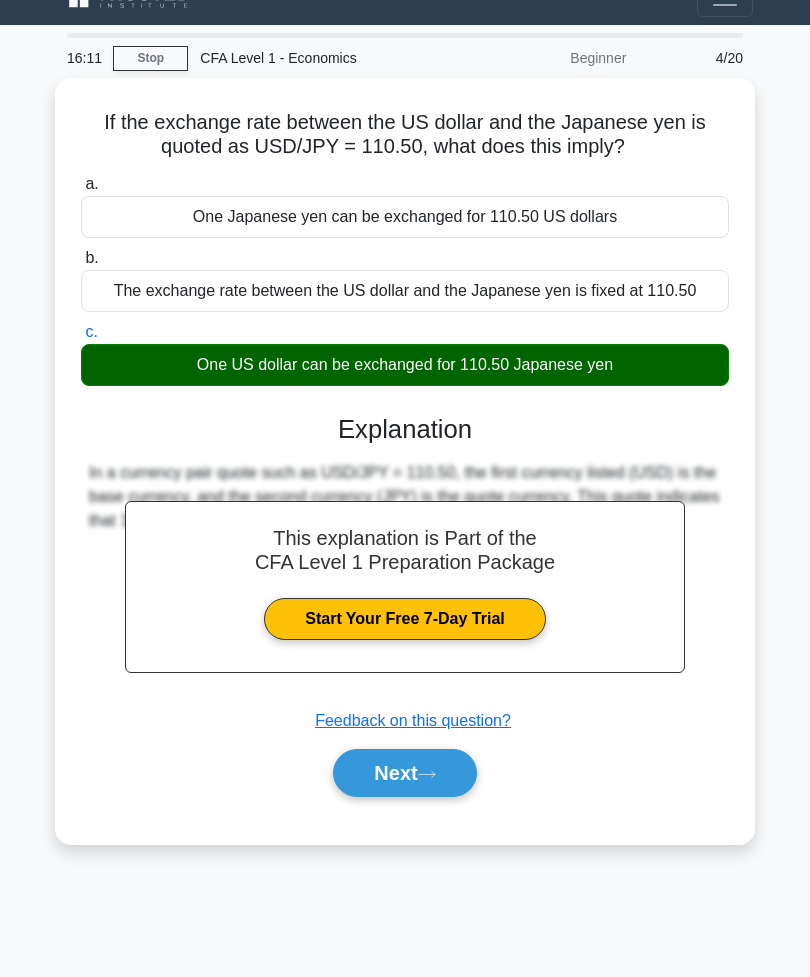 click on "Next" at bounding box center (404, 773) 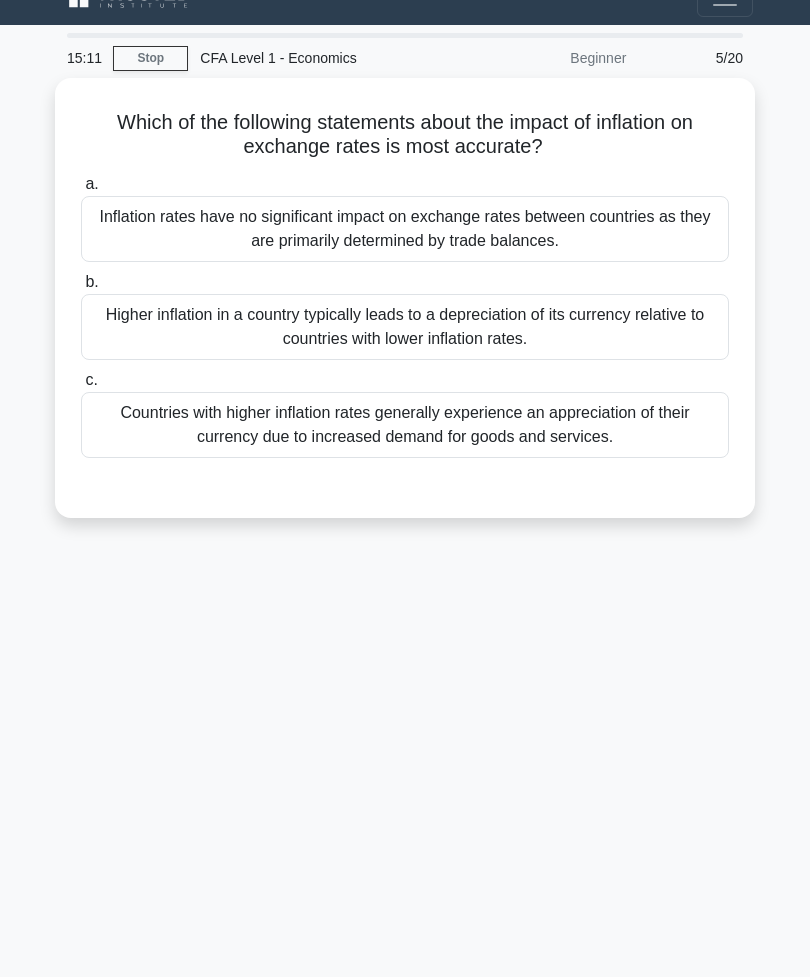 click on "Countries with higher inflation rates generally experience an appreciation of their currency due to increased demand for goods and services." at bounding box center (405, 425) 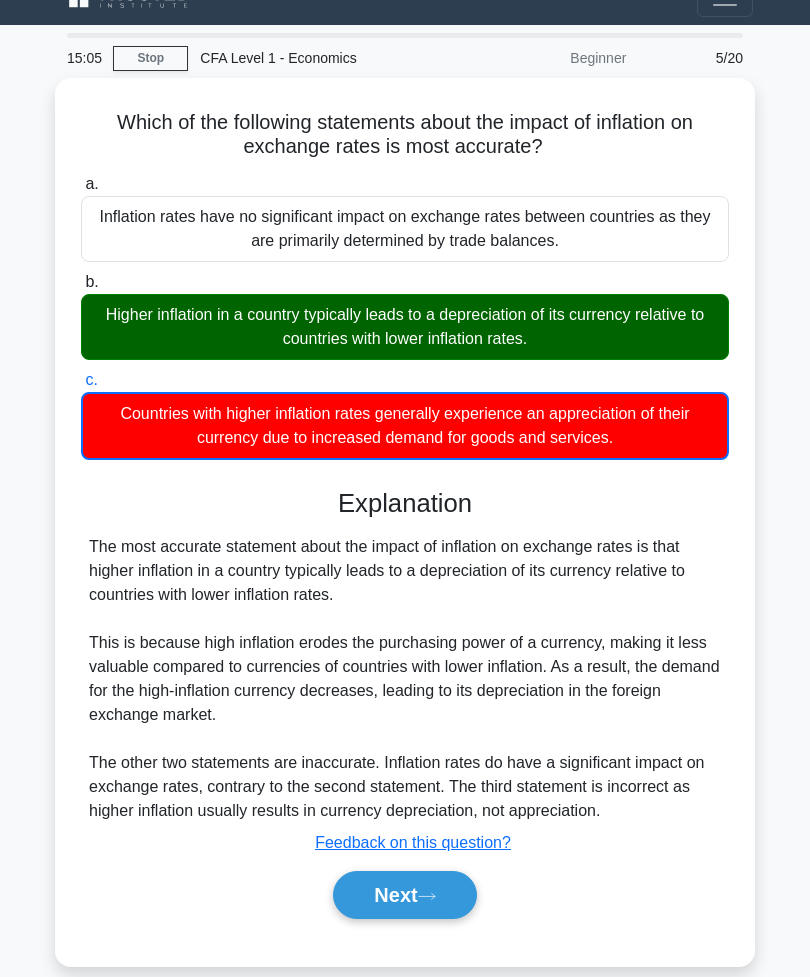 click on "Next" at bounding box center (404, 895) 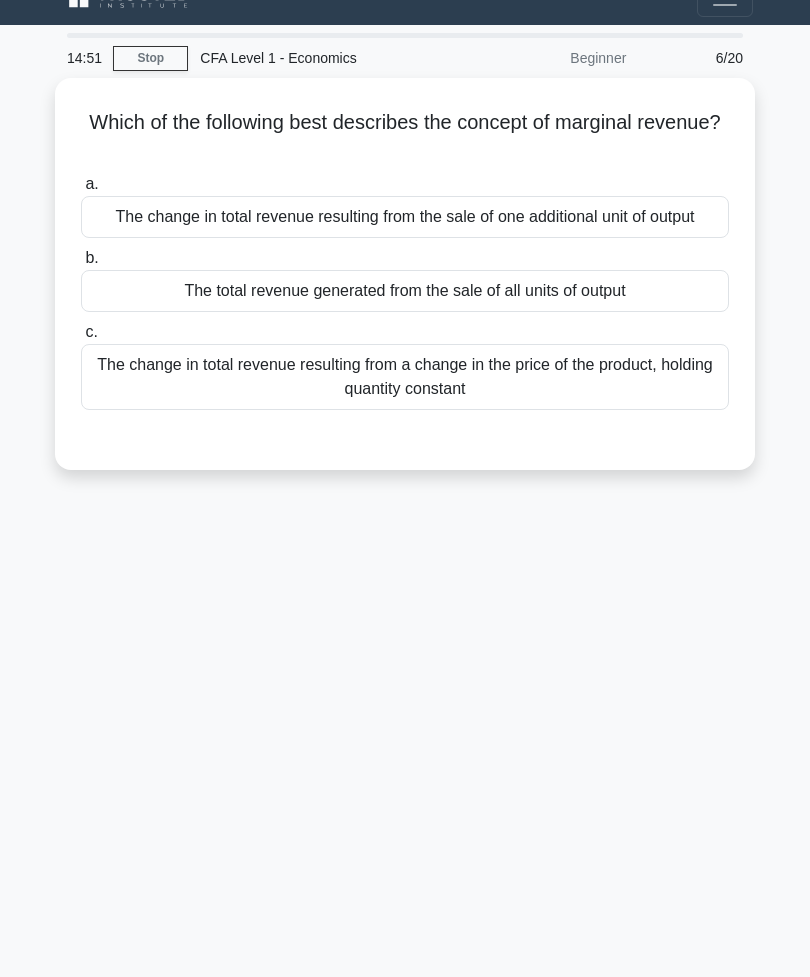 click on "The change in total revenue resulting from the sale of one additional unit of output" at bounding box center [405, 217] 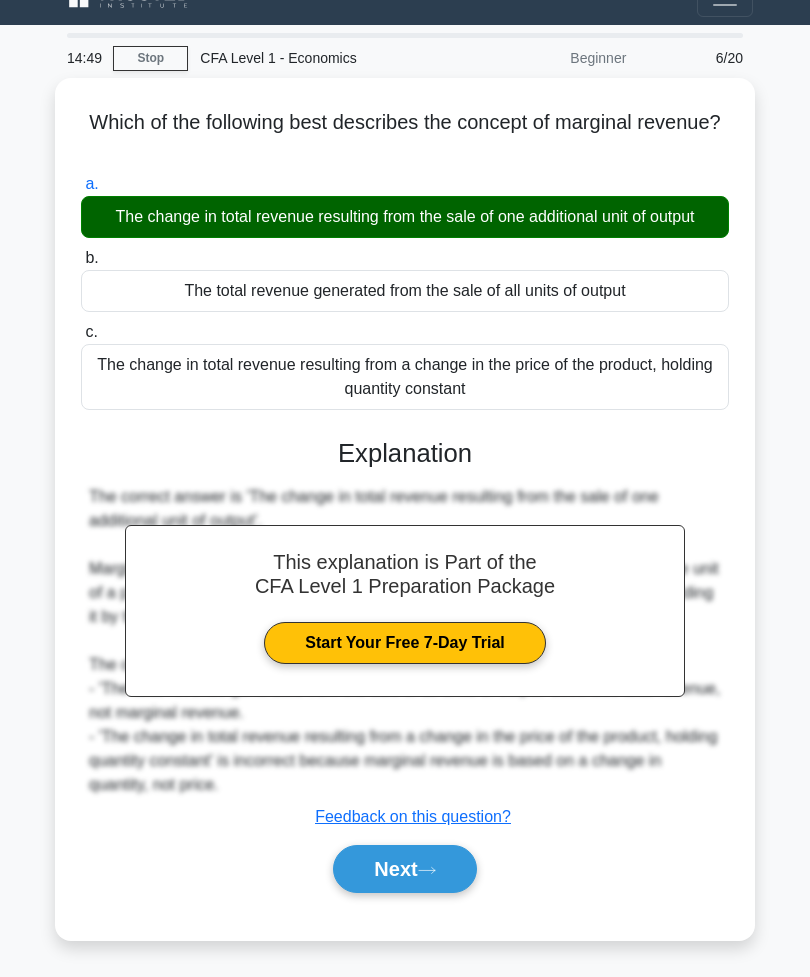 click on "Next" at bounding box center (404, 869) 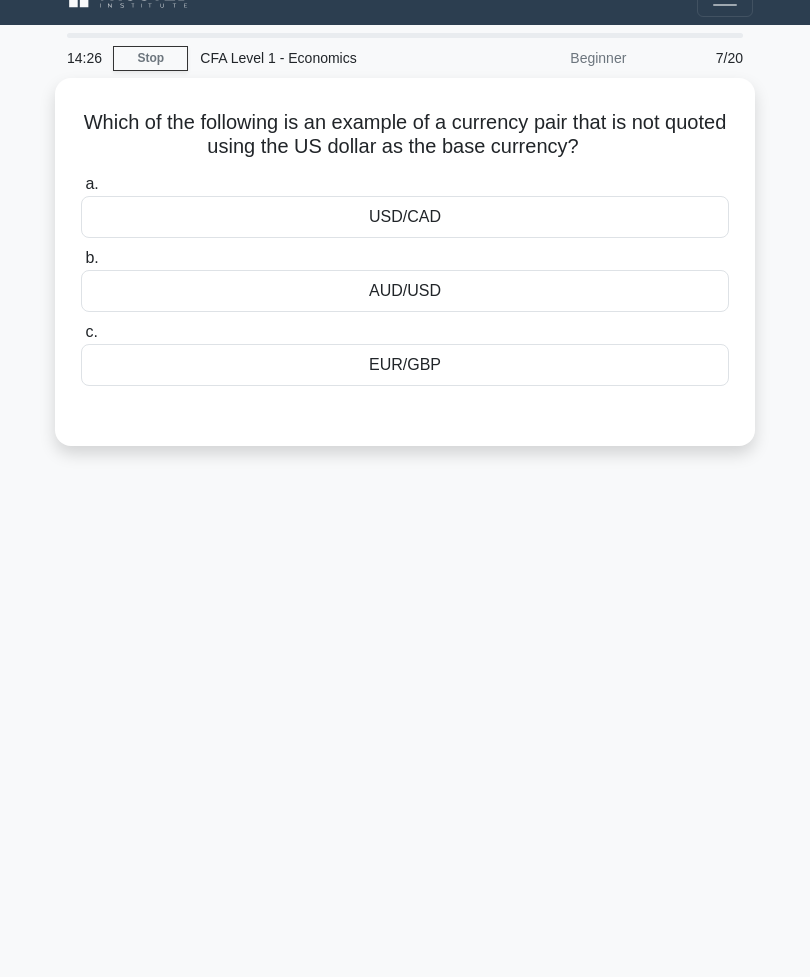 click on "USD/CAD" at bounding box center [405, 217] 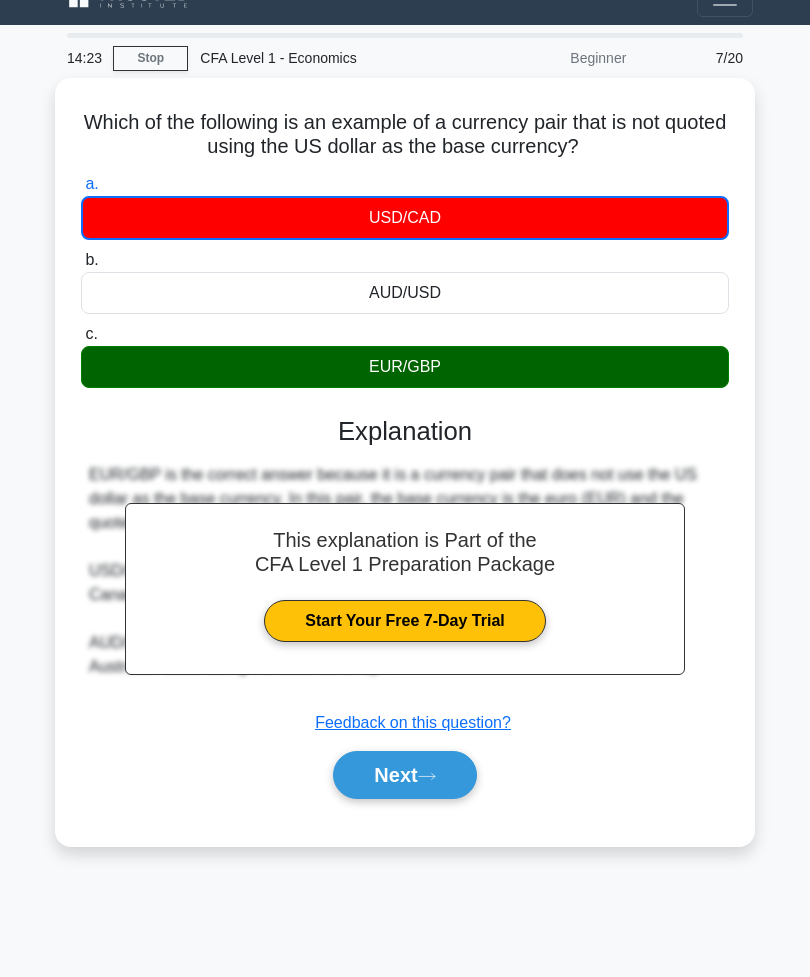 click on "Next" at bounding box center (404, 775) 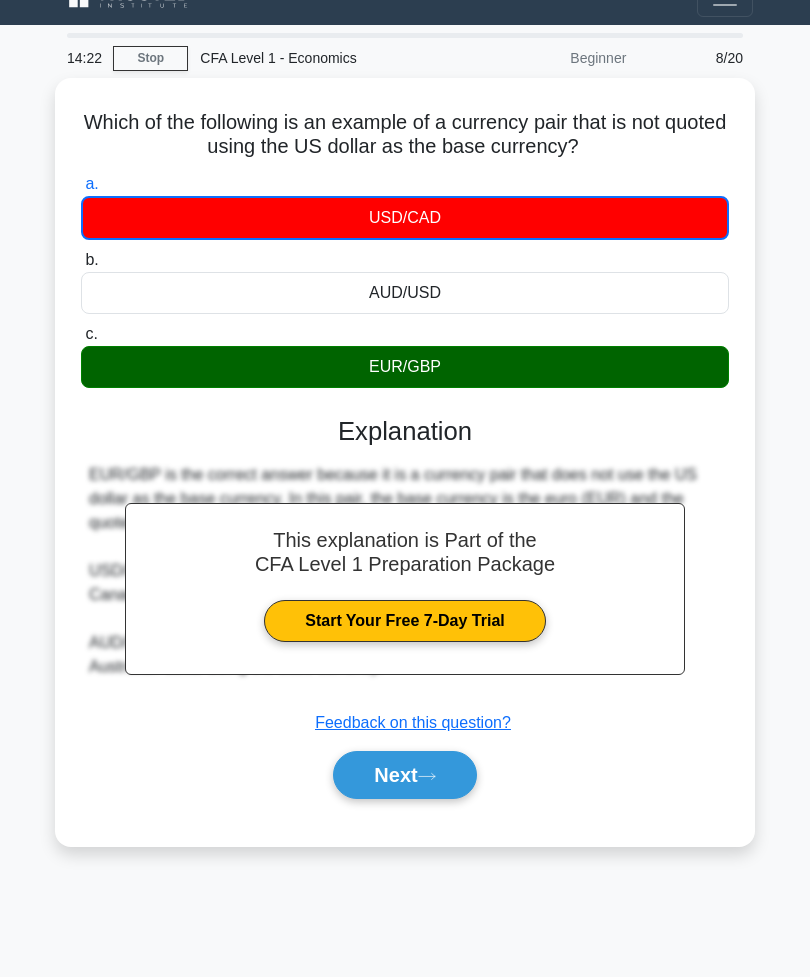 click on "Next" at bounding box center (404, 775) 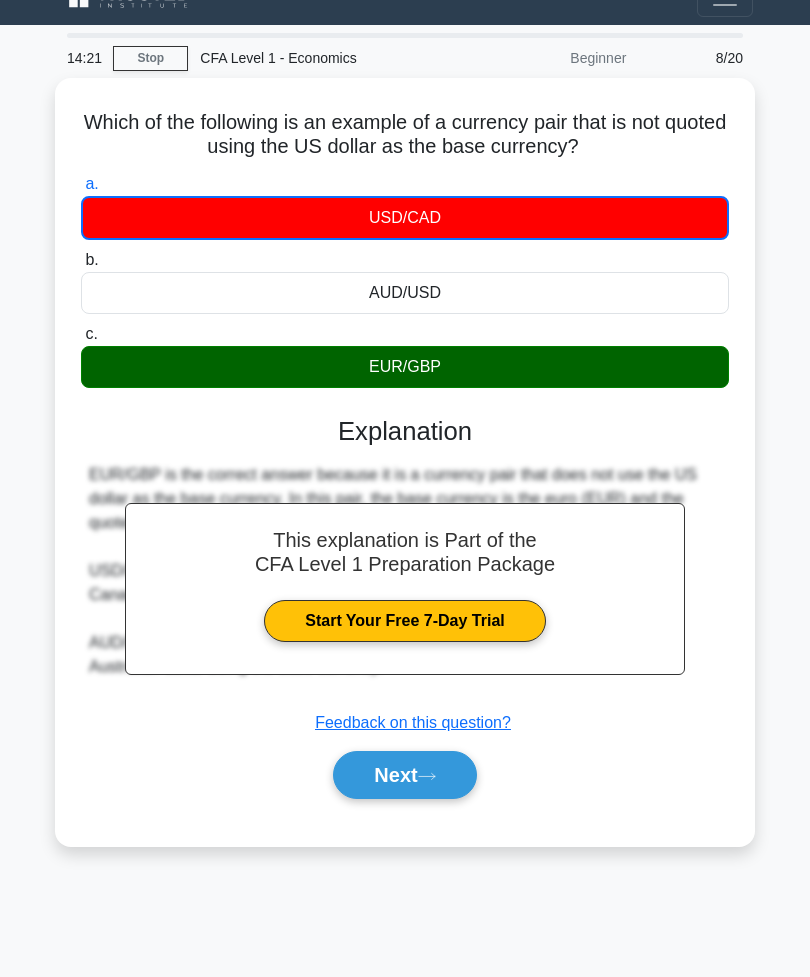 click on "Next" at bounding box center [404, 775] 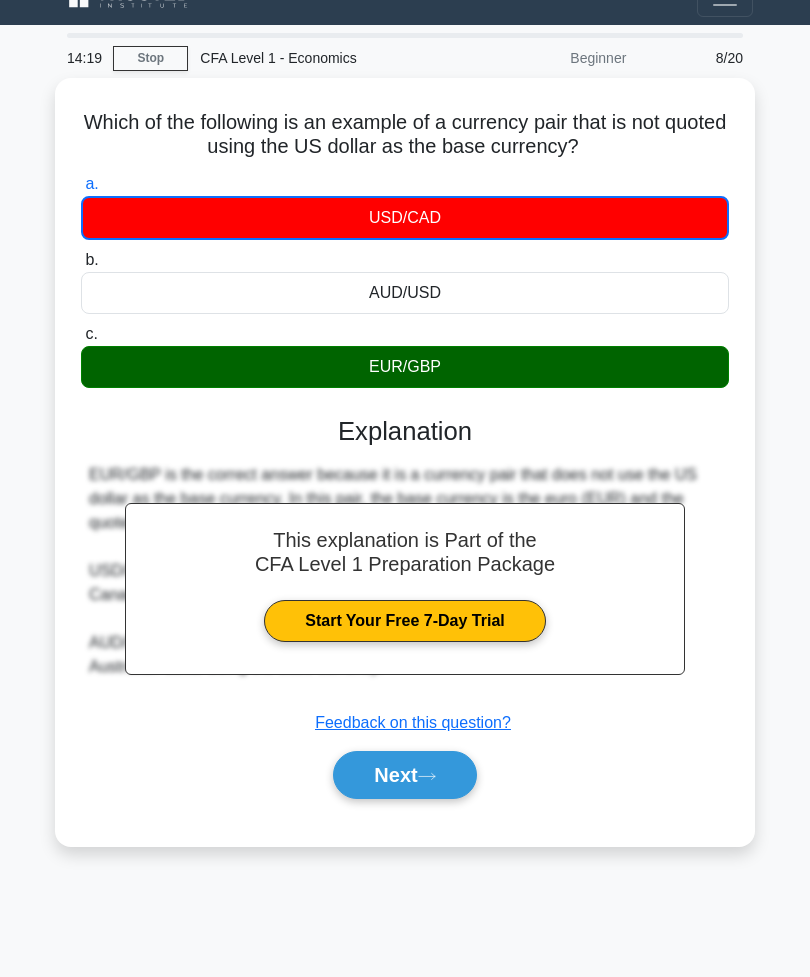 click on "Next" at bounding box center [404, 775] 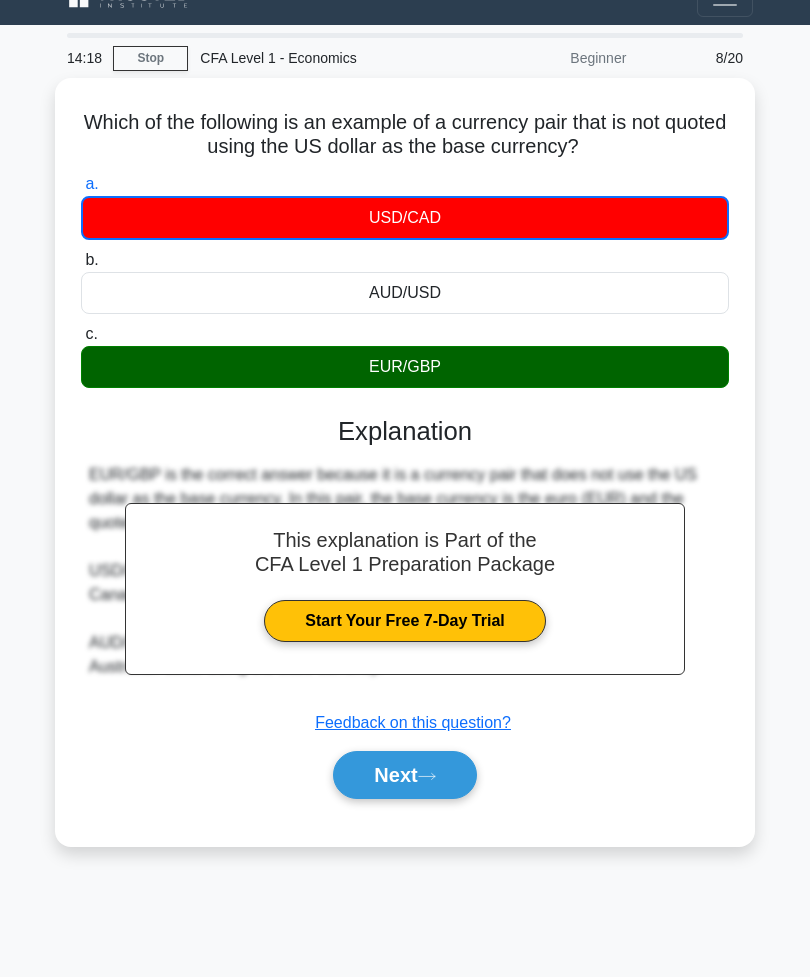 click on "Next" at bounding box center (404, 775) 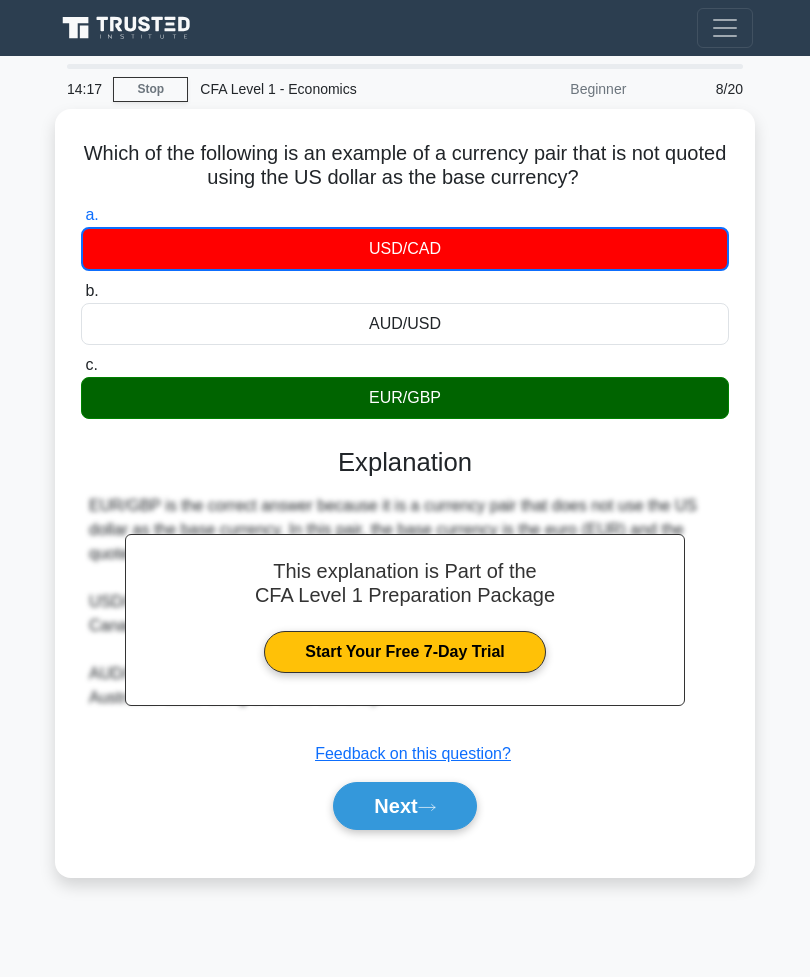 click on "Next" at bounding box center [404, 806] 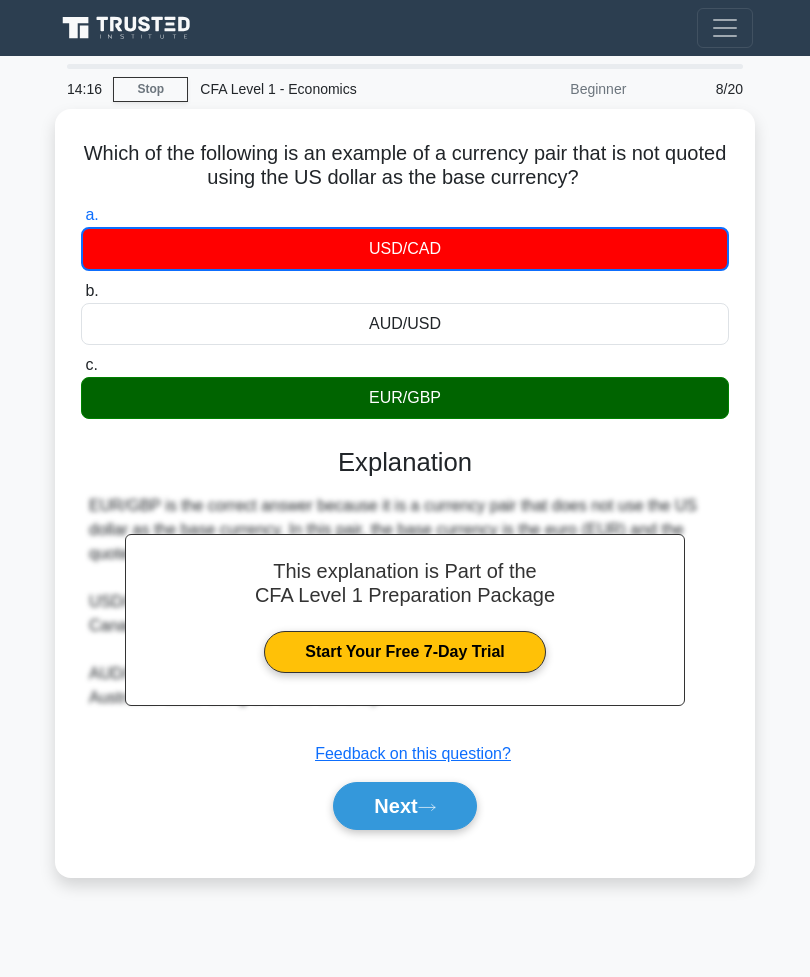 click on "Next" at bounding box center (404, 806) 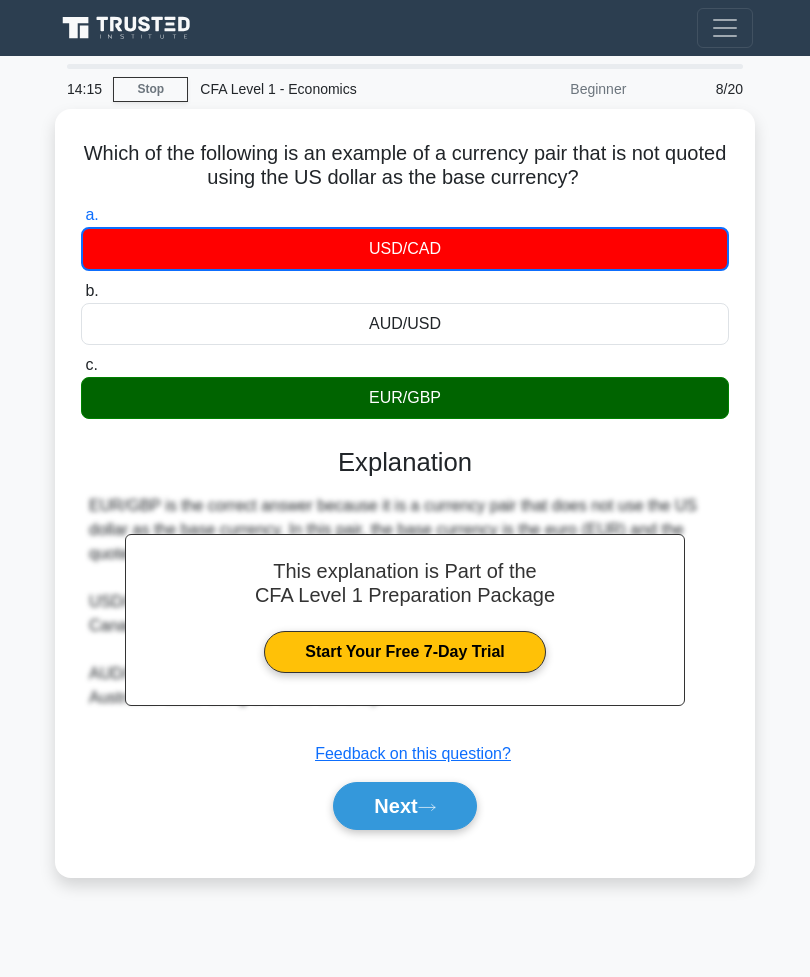 click 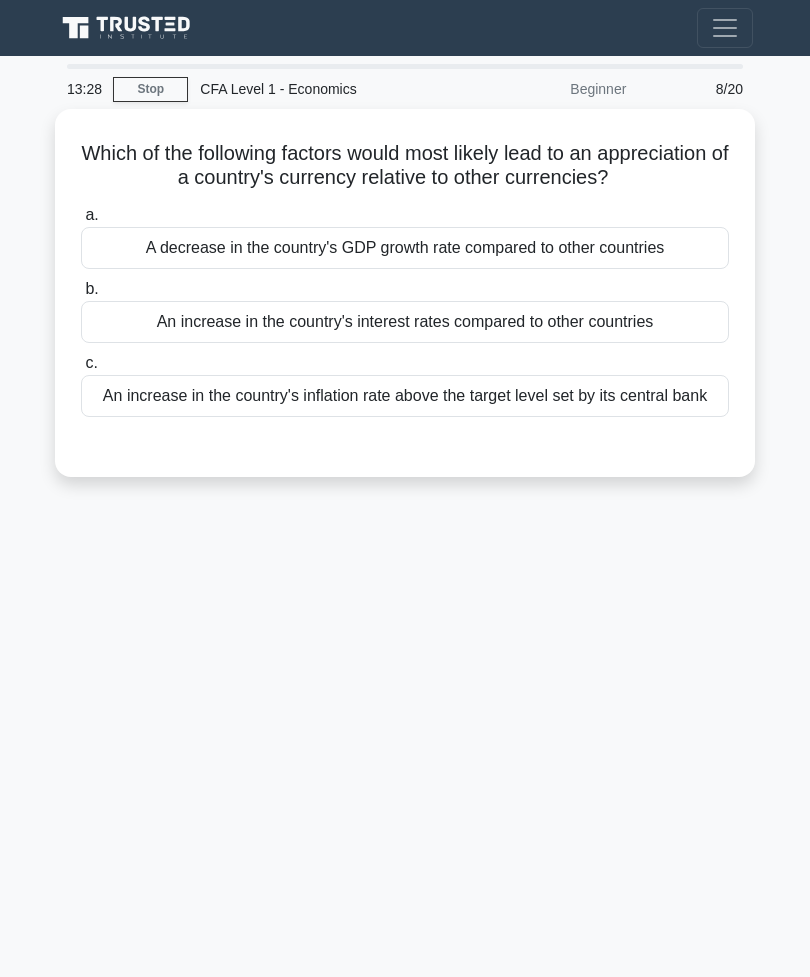 click on "An increase in the country's interest rates compared to other countries" at bounding box center (405, 322) 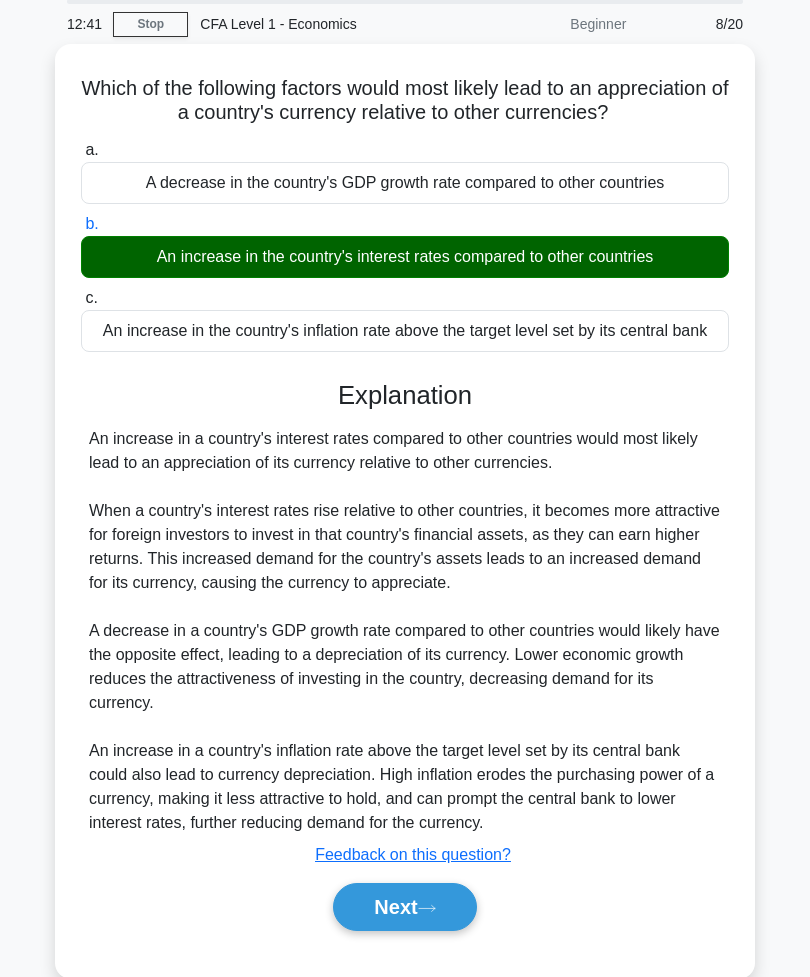 scroll, scrollTop: 75, scrollLeft: 0, axis: vertical 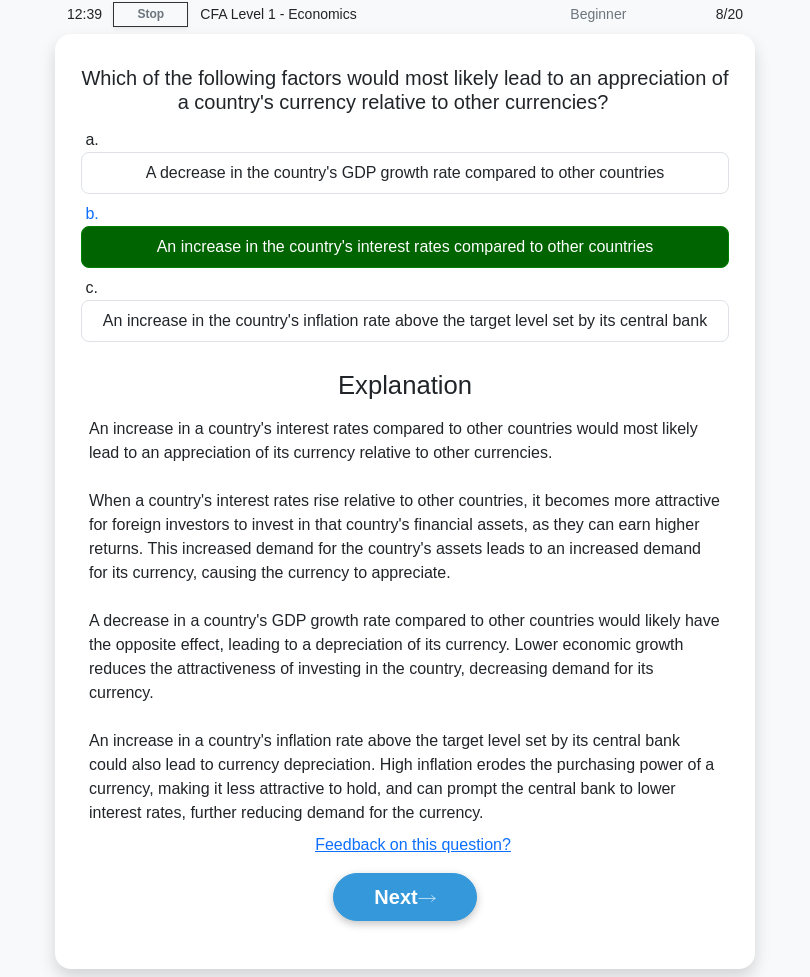 click on "Next" at bounding box center (404, 897) 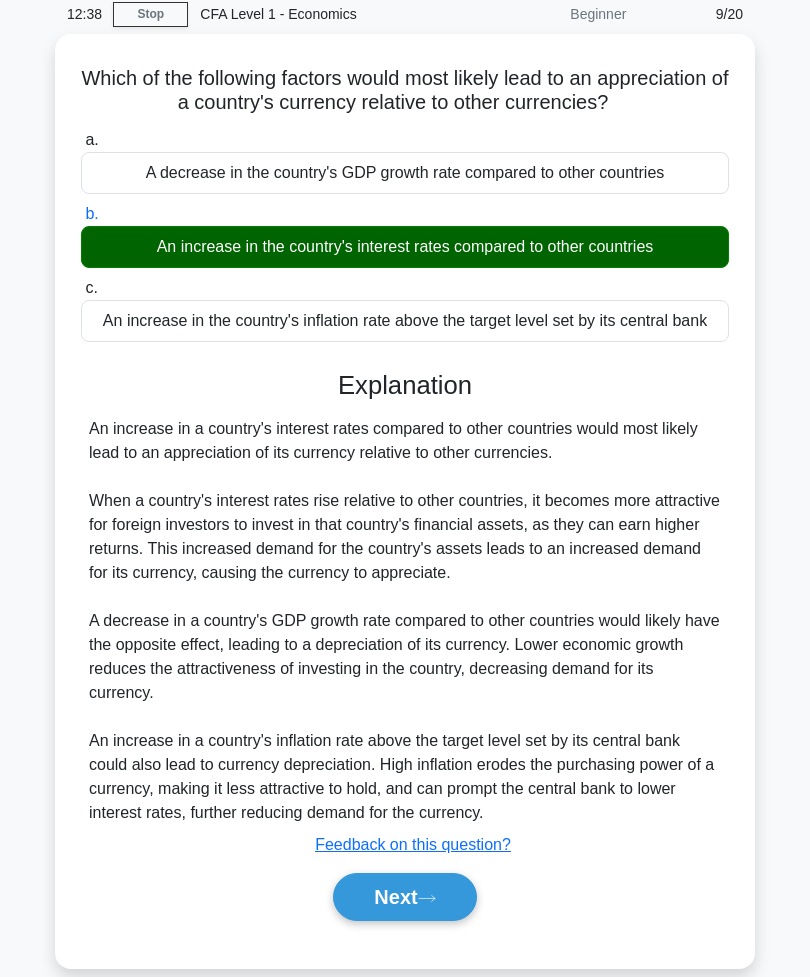 scroll, scrollTop: 31, scrollLeft: 0, axis: vertical 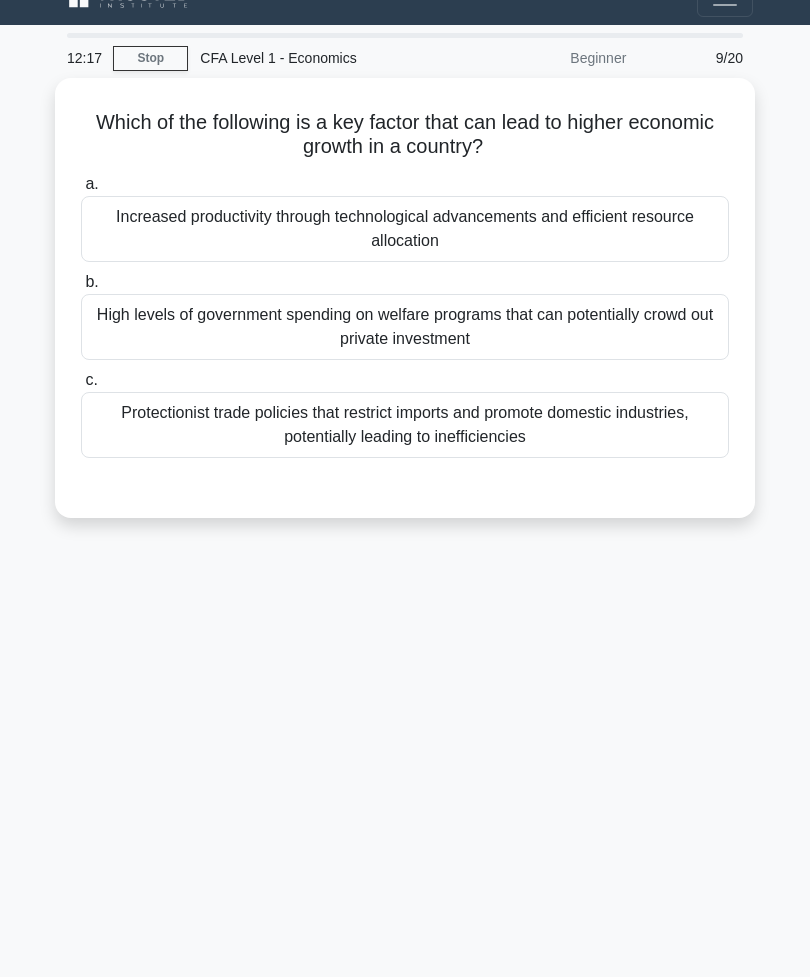 click on "Increased productivity through technological advancements and efficient resource allocation" at bounding box center (405, 229) 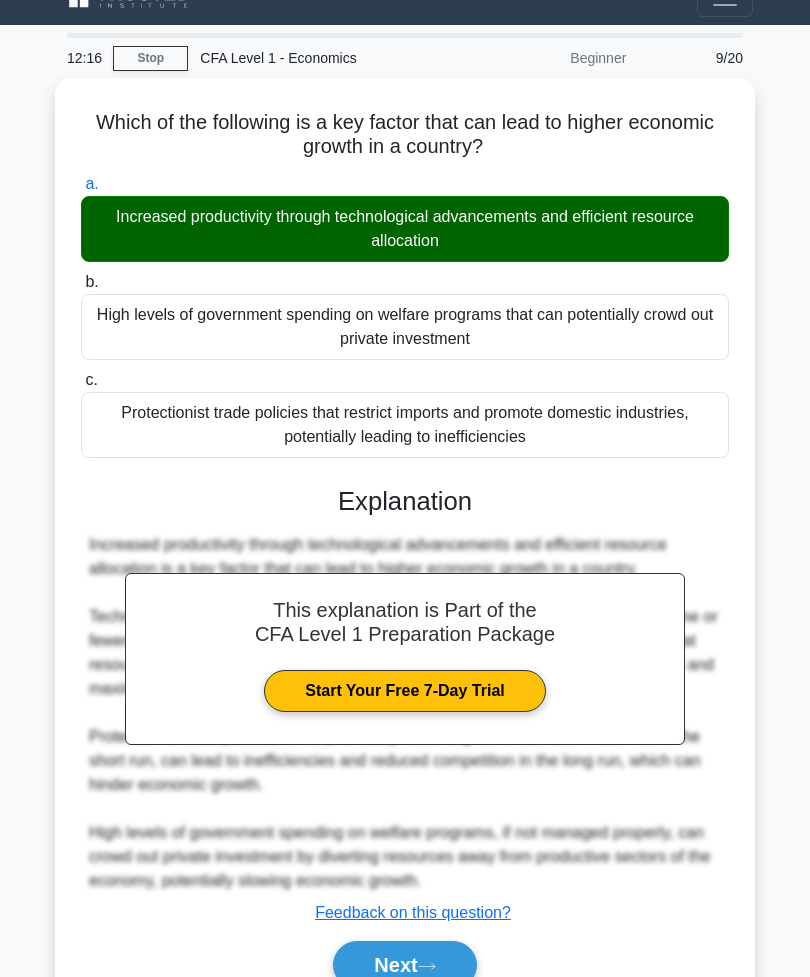 scroll, scrollTop: 83, scrollLeft: 0, axis: vertical 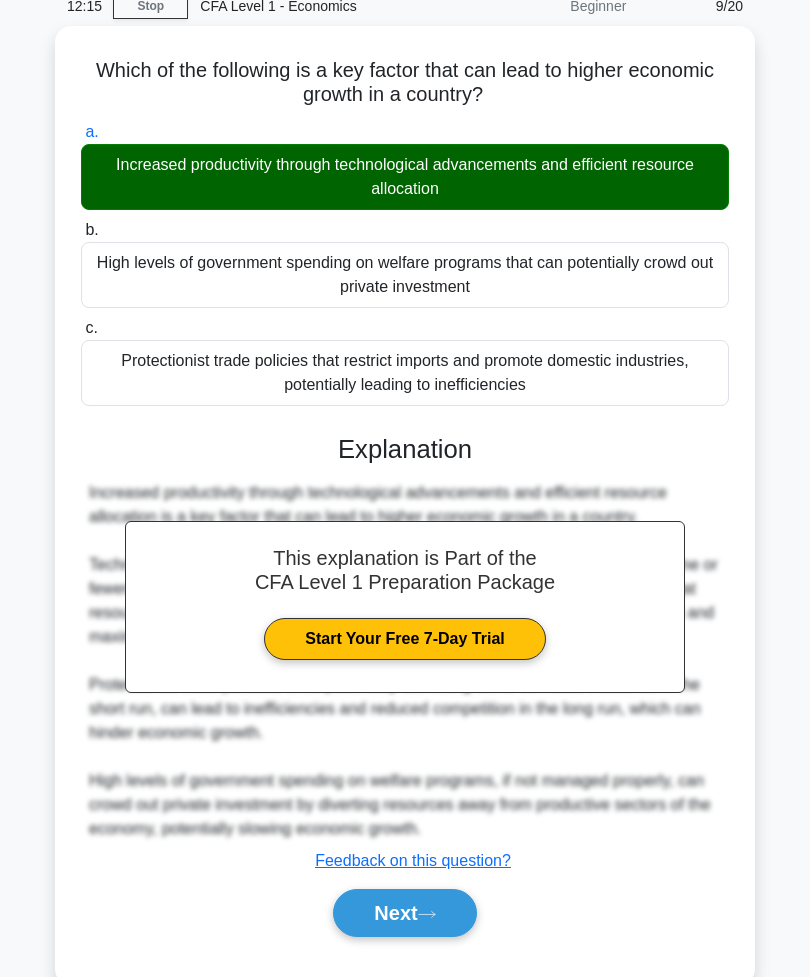 click on "Next" at bounding box center [404, 913] 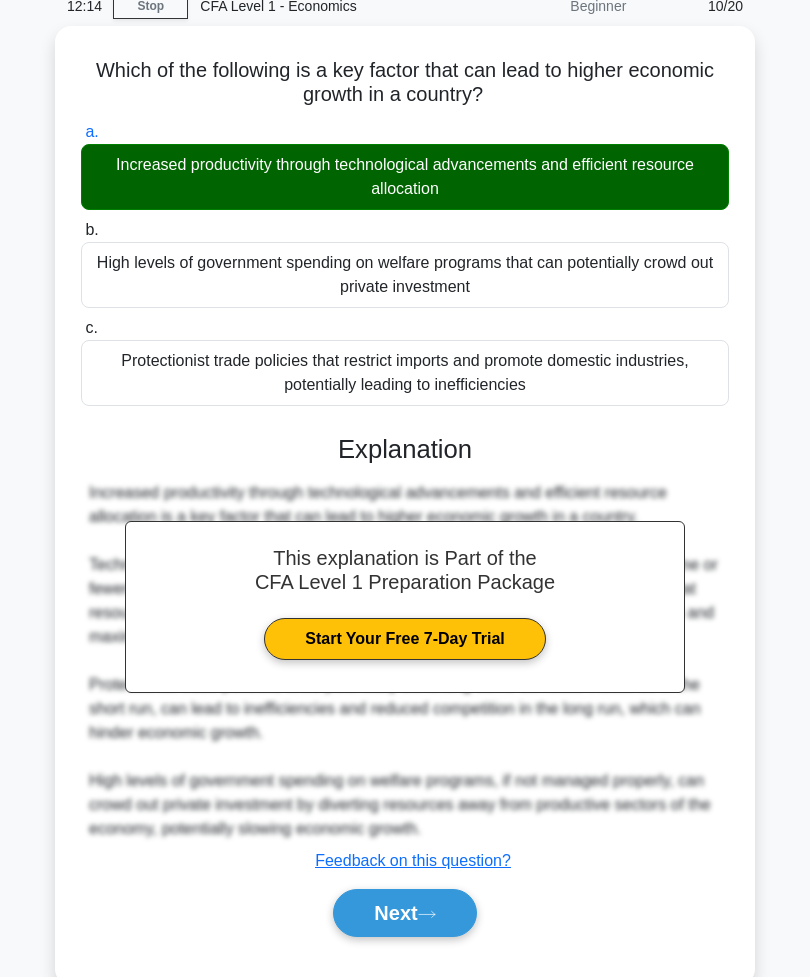 scroll, scrollTop: 31, scrollLeft: 0, axis: vertical 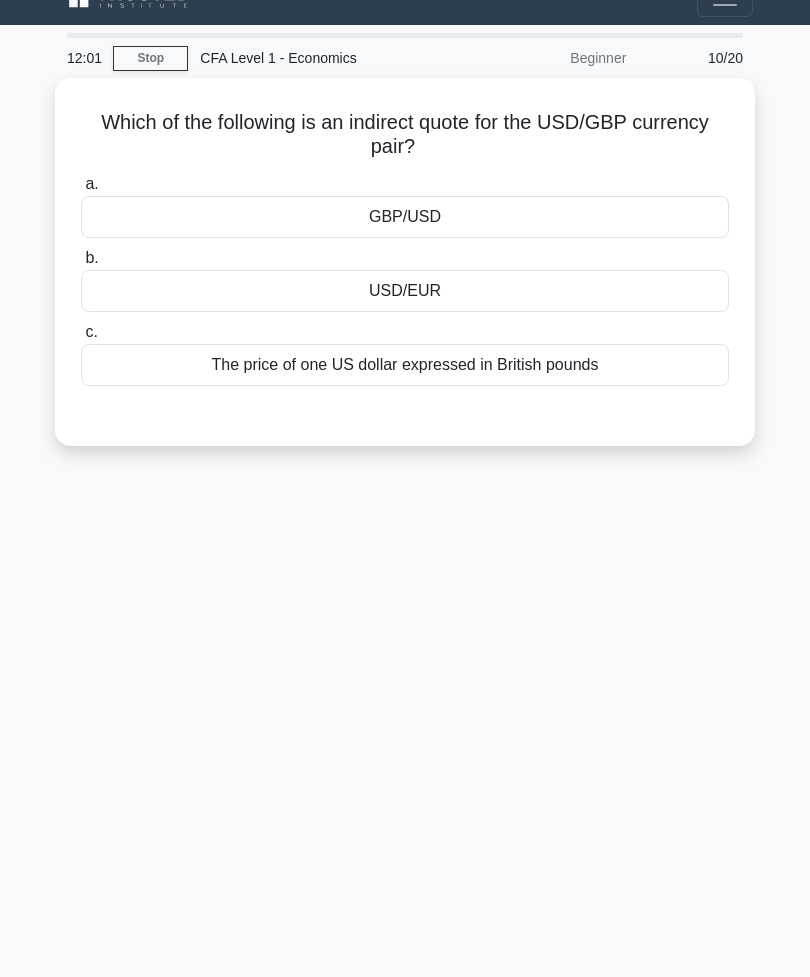 click on "USD/EUR" at bounding box center (405, 291) 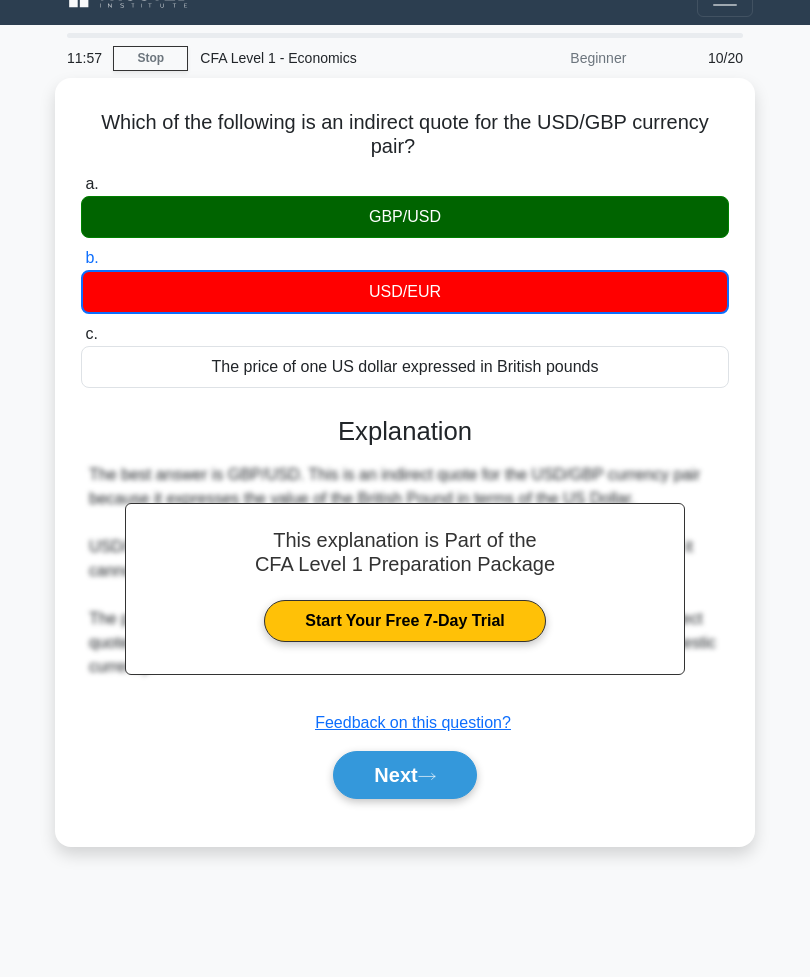 click on "Next" at bounding box center (404, 775) 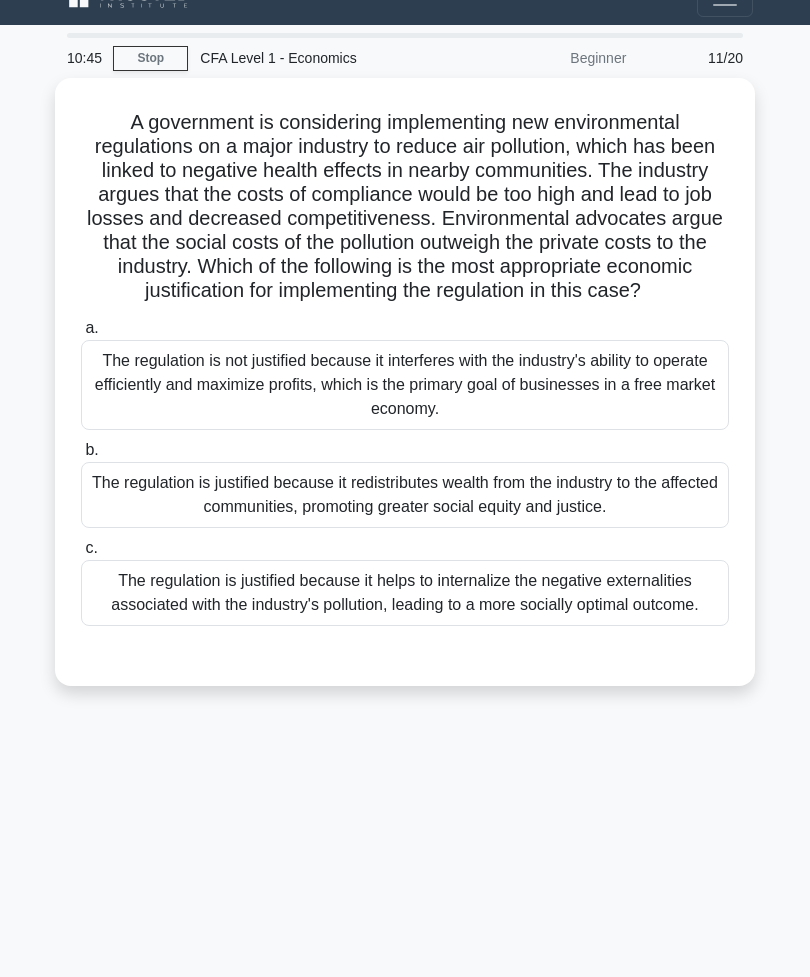 click on "The regulation is justified because it helps to internalize the negative externalities associated with the industry's pollution, leading to a more socially optimal outcome." at bounding box center (405, 593) 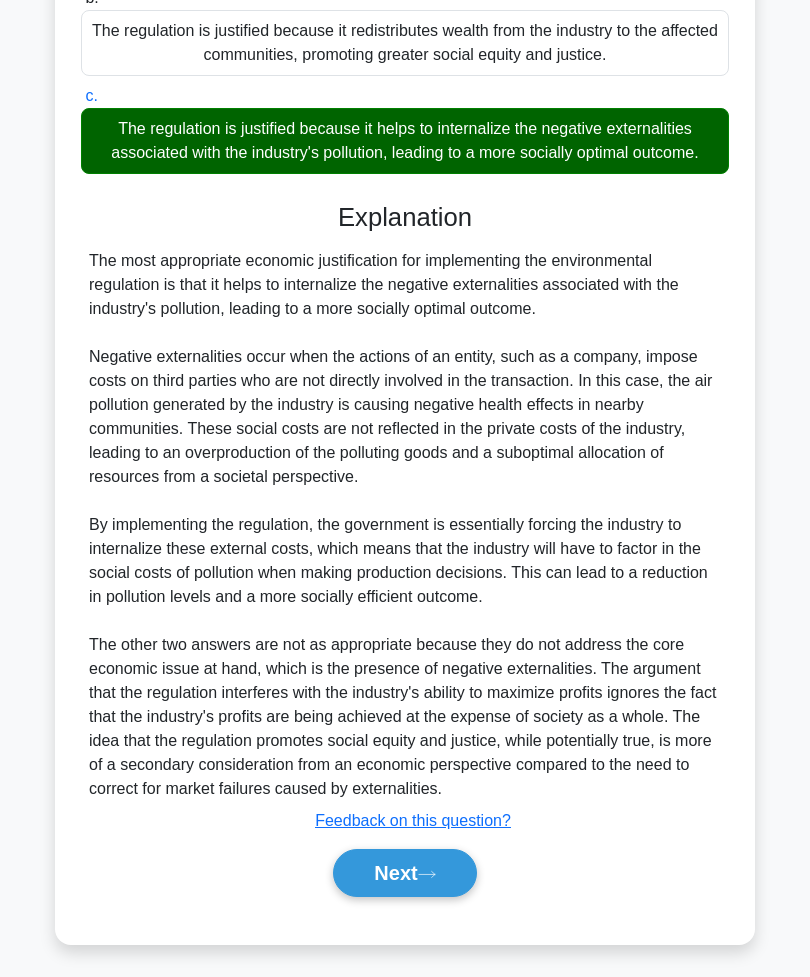 scroll, scrollTop: 563, scrollLeft: 0, axis: vertical 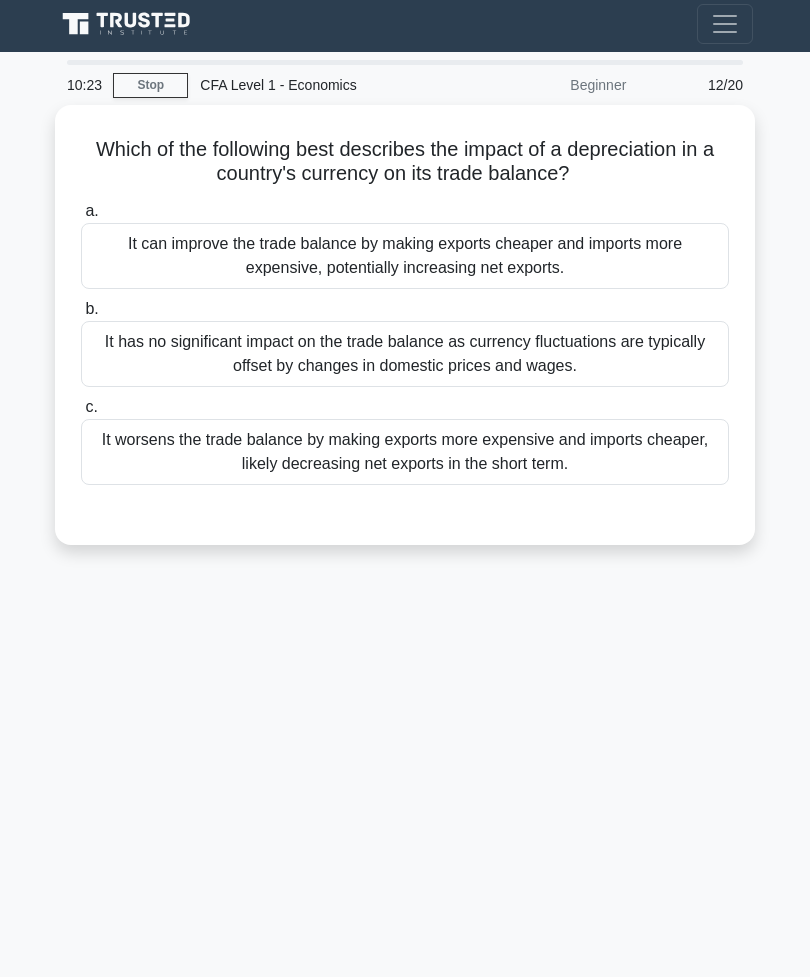 click on "It can improve the trade balance by making exports cheaper and imports more expensive, potentially increasing net exports." at bounding box center (405, 256) 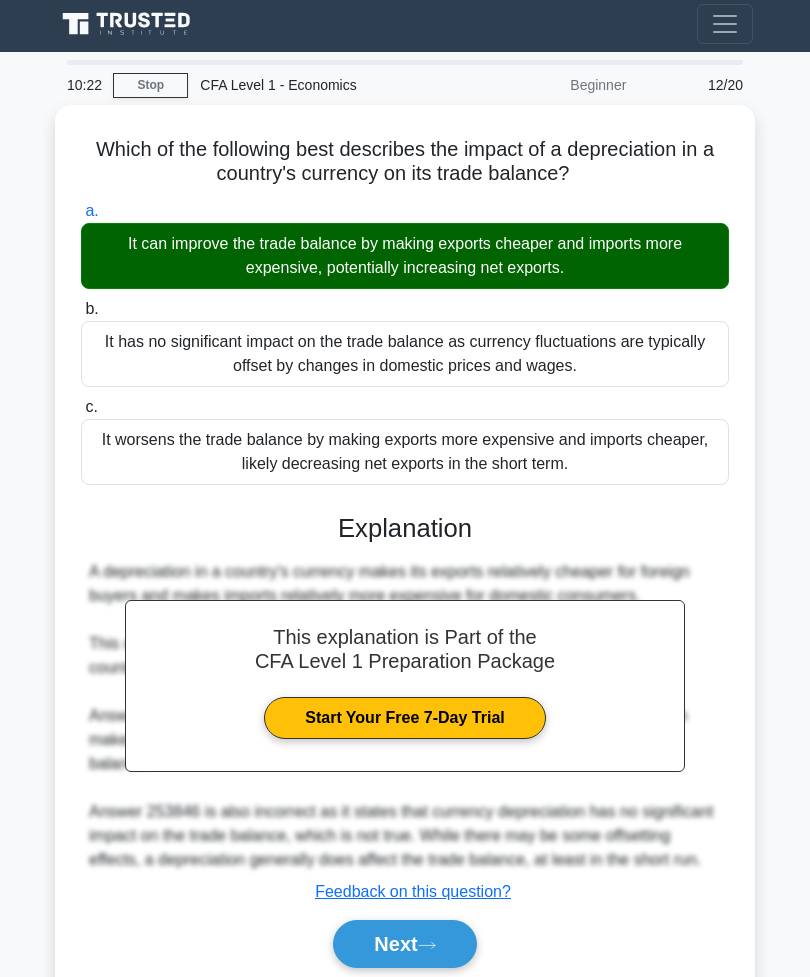 click on "Next" at bounding box center [404, 944] 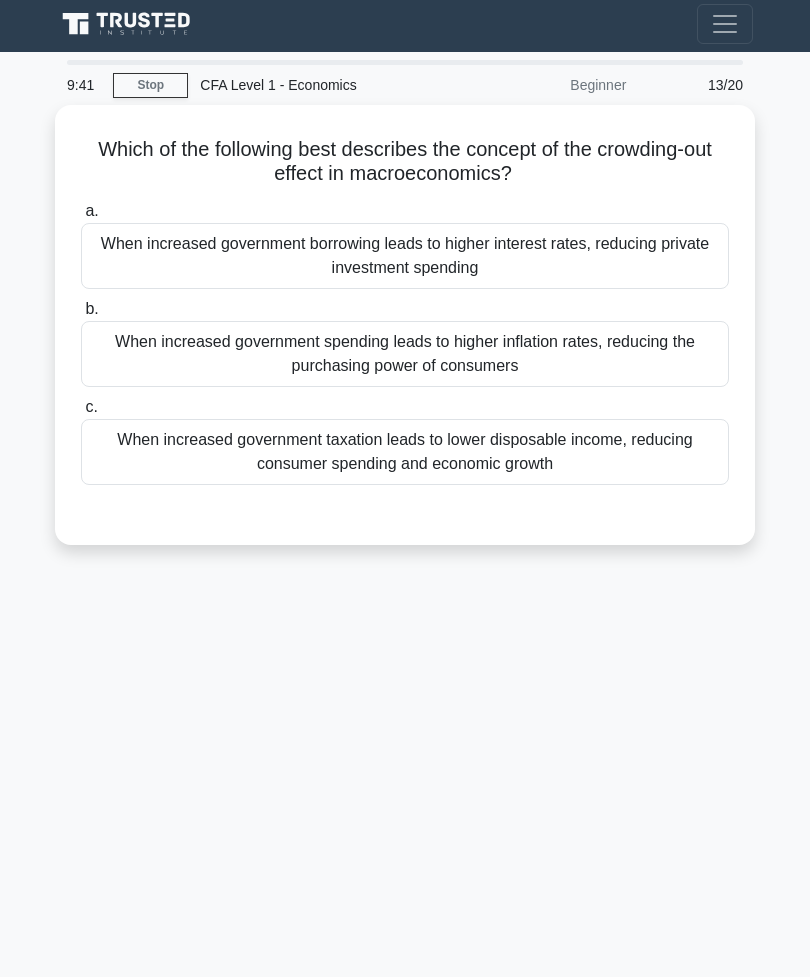 click on "When increased government borrowing leads to higher interest rates, reducing private investment spending" at bounding box center [405, 256] 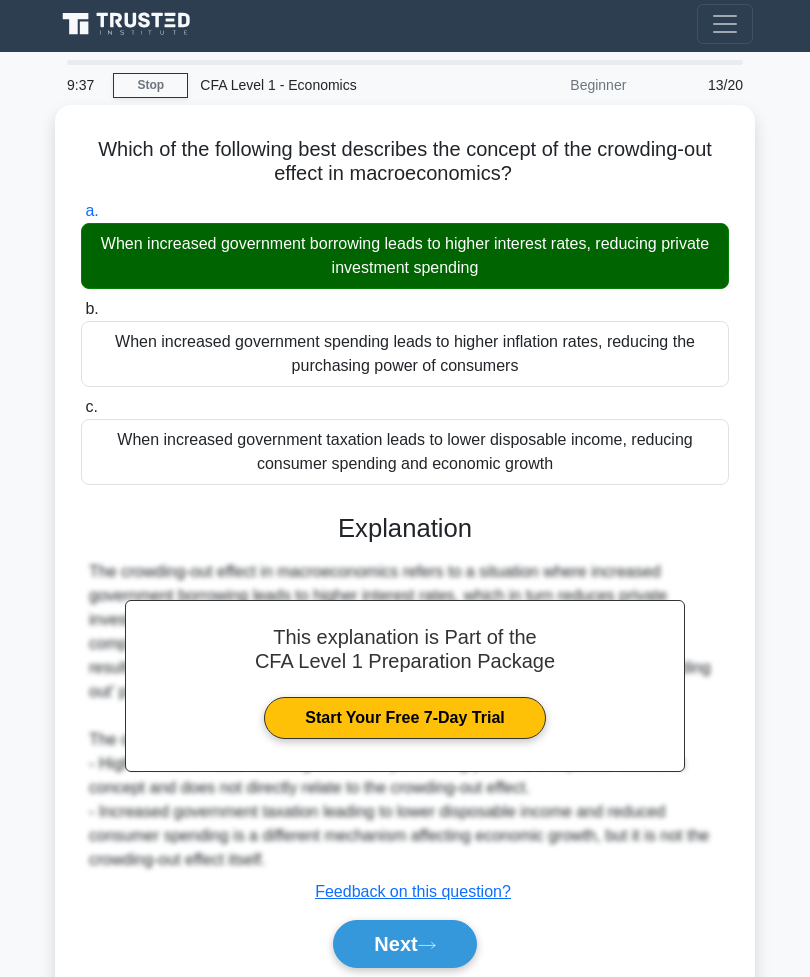 click on "Next" at bounding box center [404, 944] 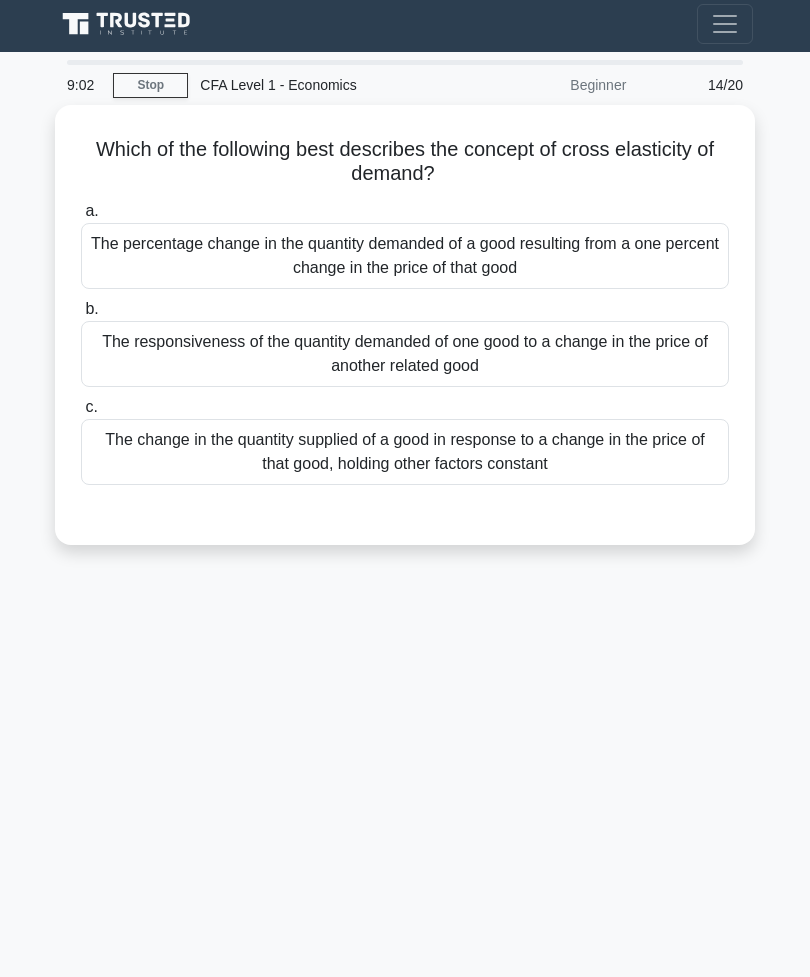 click on "The responsiveness of the quantity demanded of one good to a change in the price of another related good" at bounding box center [405, 354] 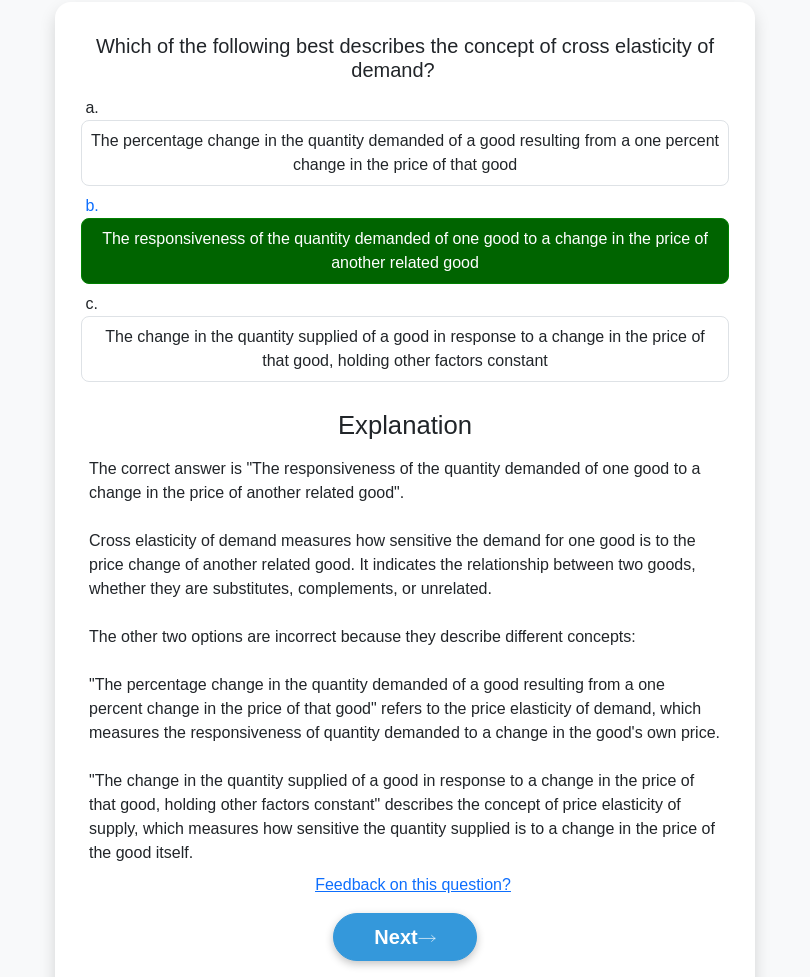 scroll, scrollTop: 155, scrollLeft: 0, axis: vertical 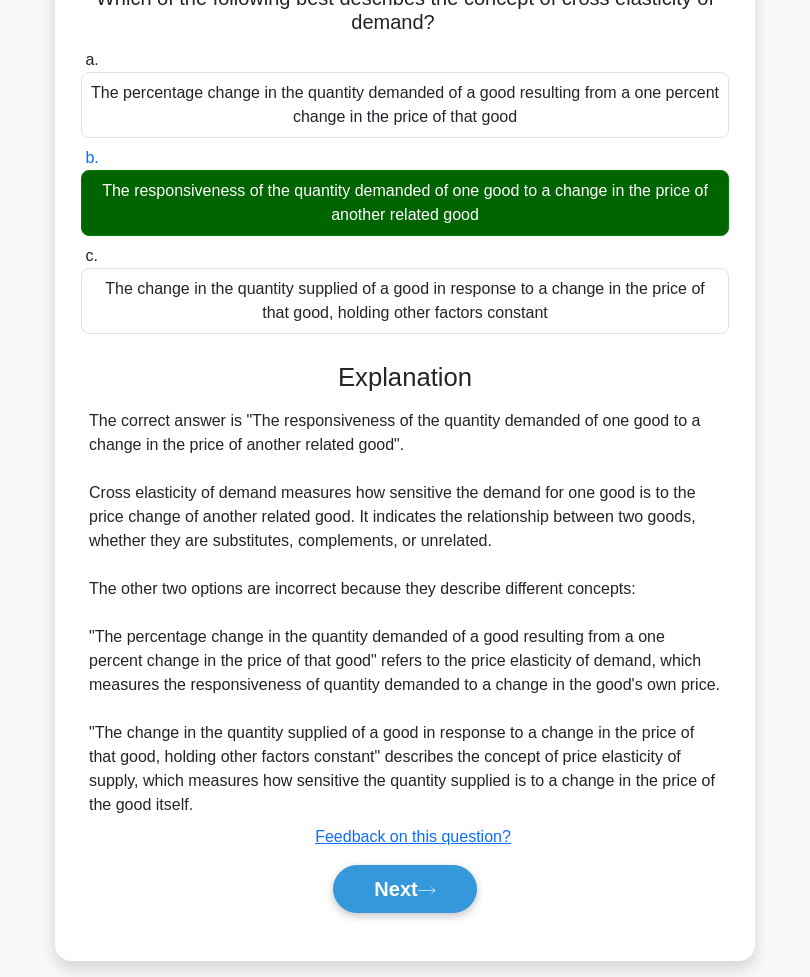 click on "Next" at bounding box center [404, 889] 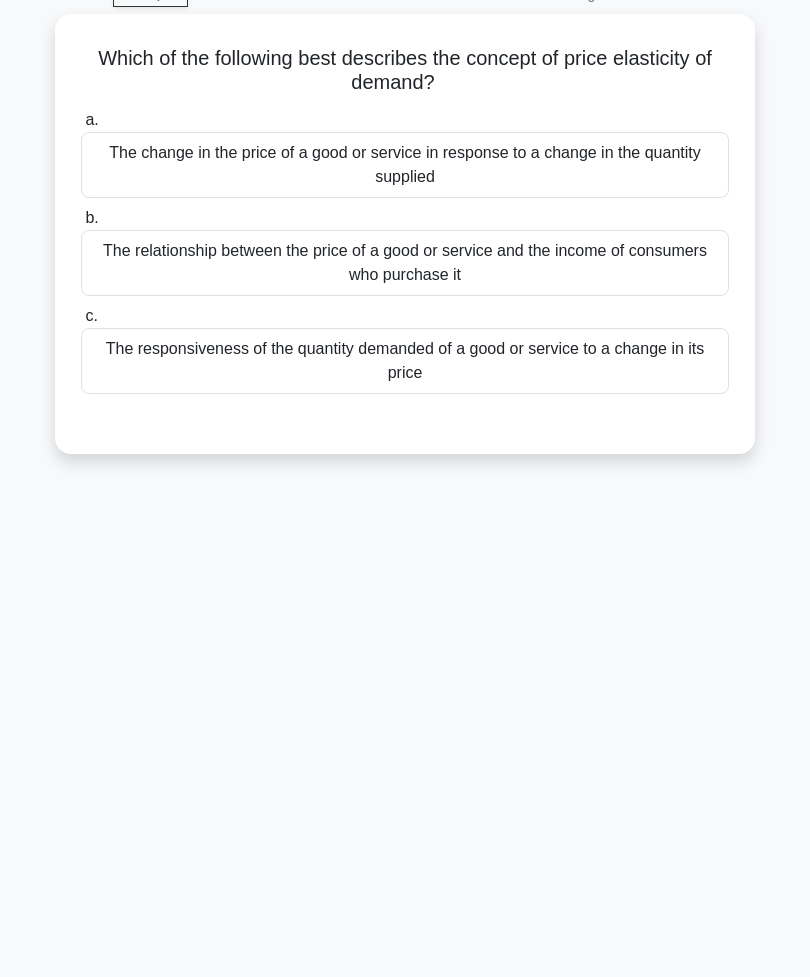 scroll, scrollTop: 31, scrollLeft: 0, axis: vertical 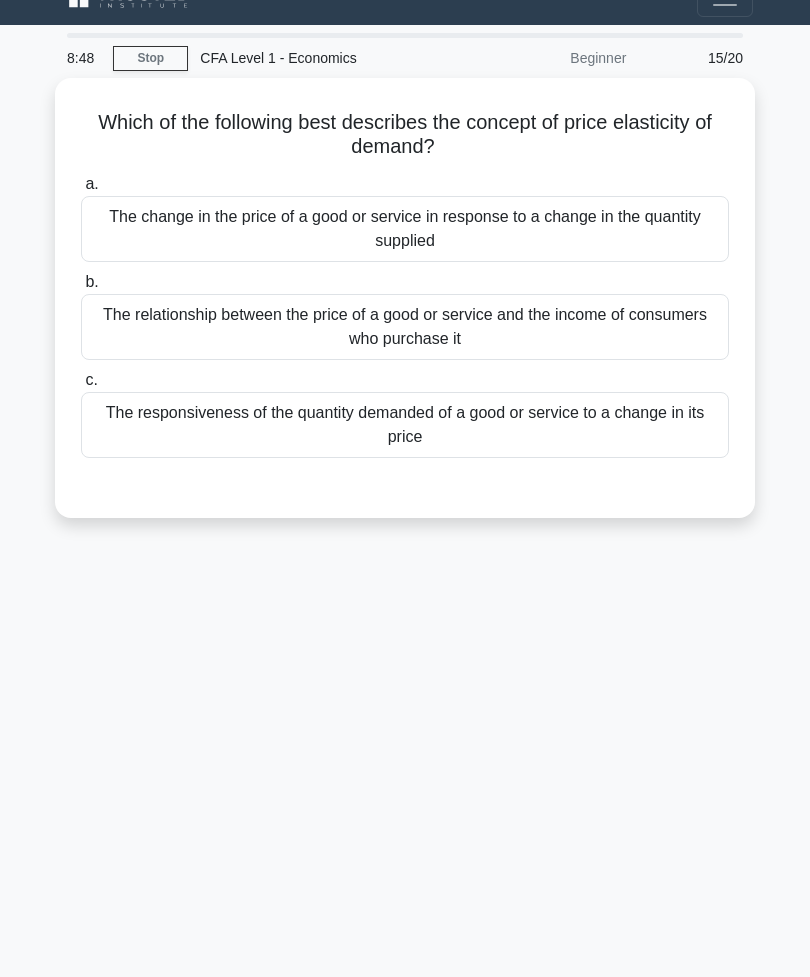 click on "The responsiveness of the quantity demanded of a good or service to a change in its price" at bounding box center [405, 425] 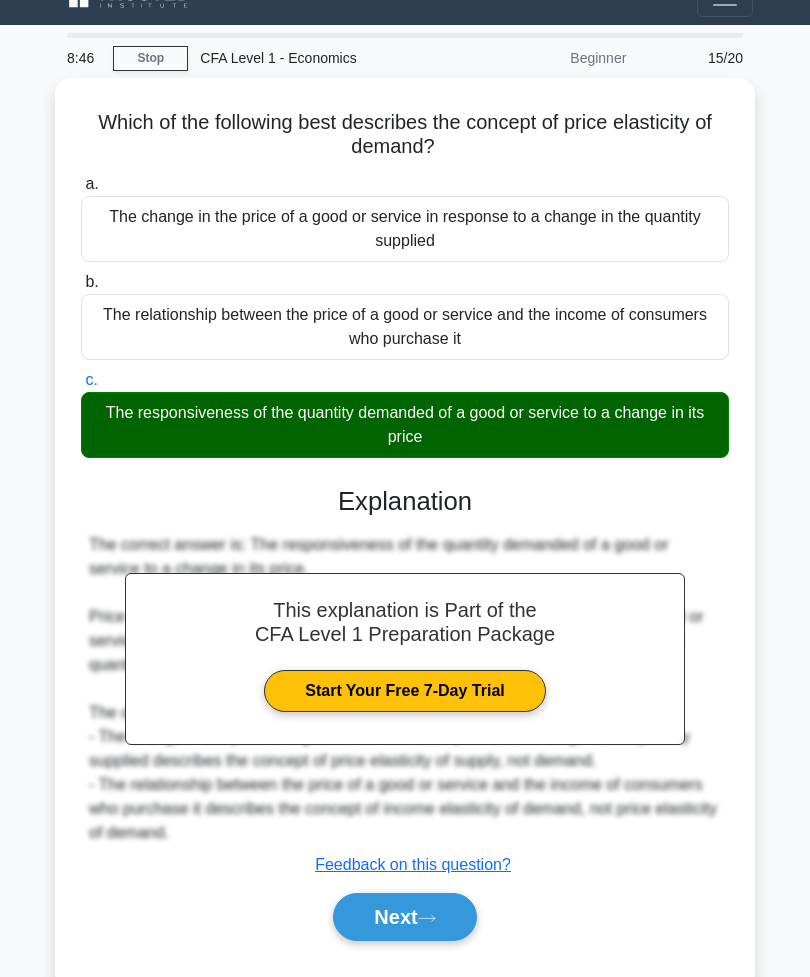 click on "Next" at bounding box center (404, 917) 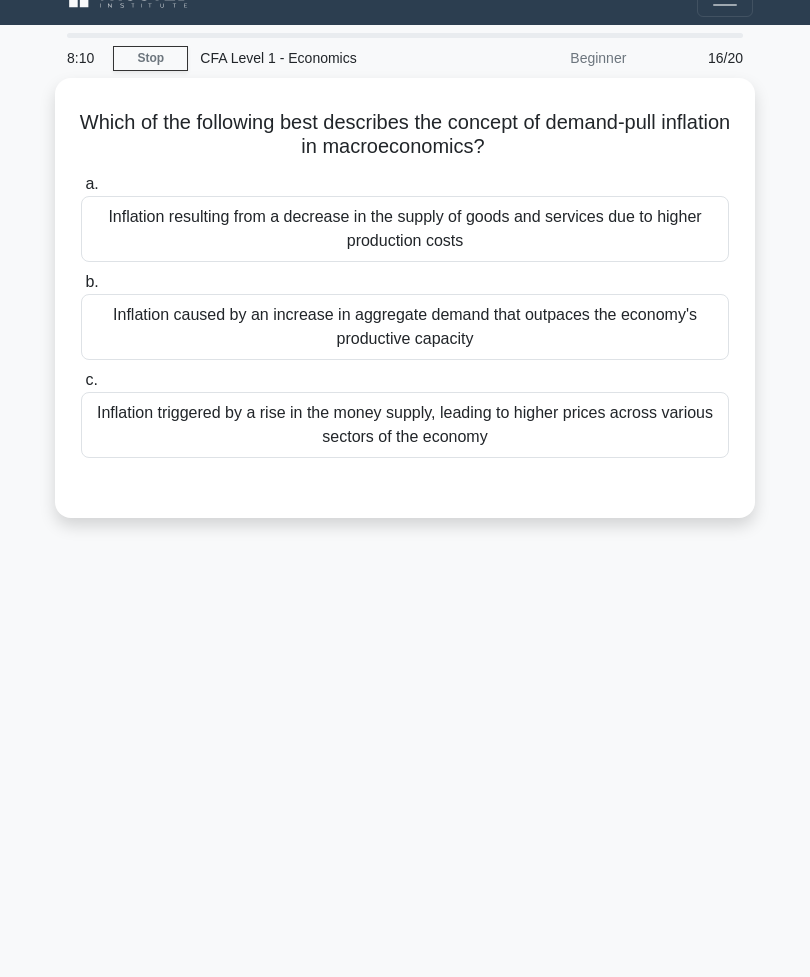 click on "Inflation caused by an increase in aggregate demand that outpaces the economy's productive capacity" at bounding box center (405, 327) 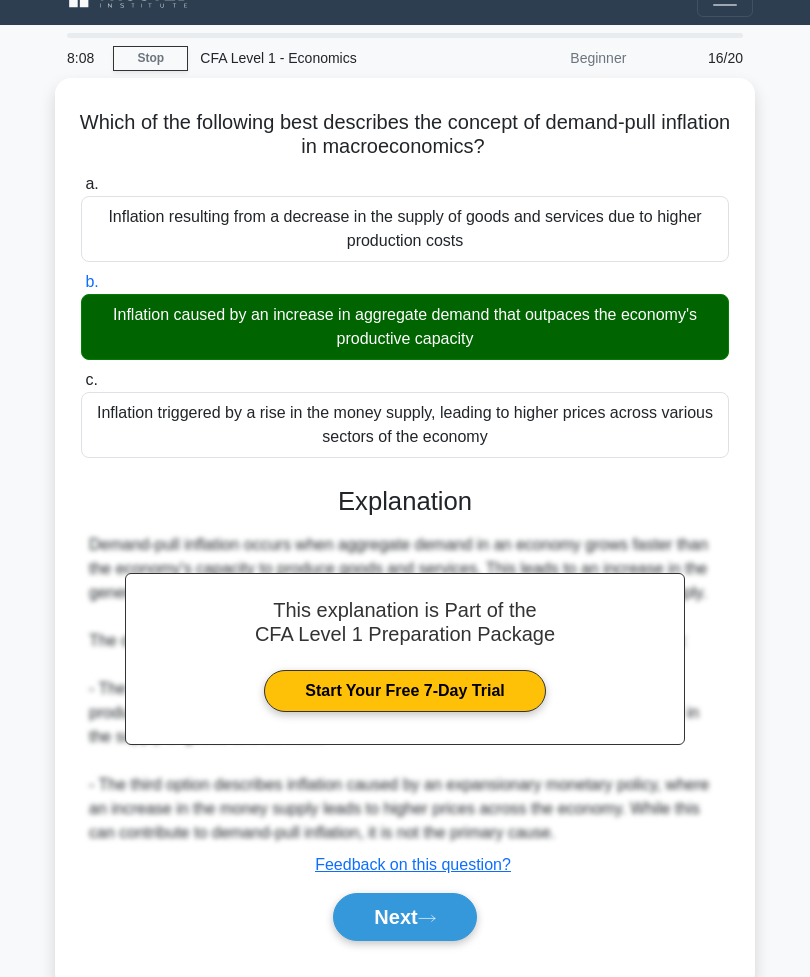 click on "Next" at bounding box center [404, 917] 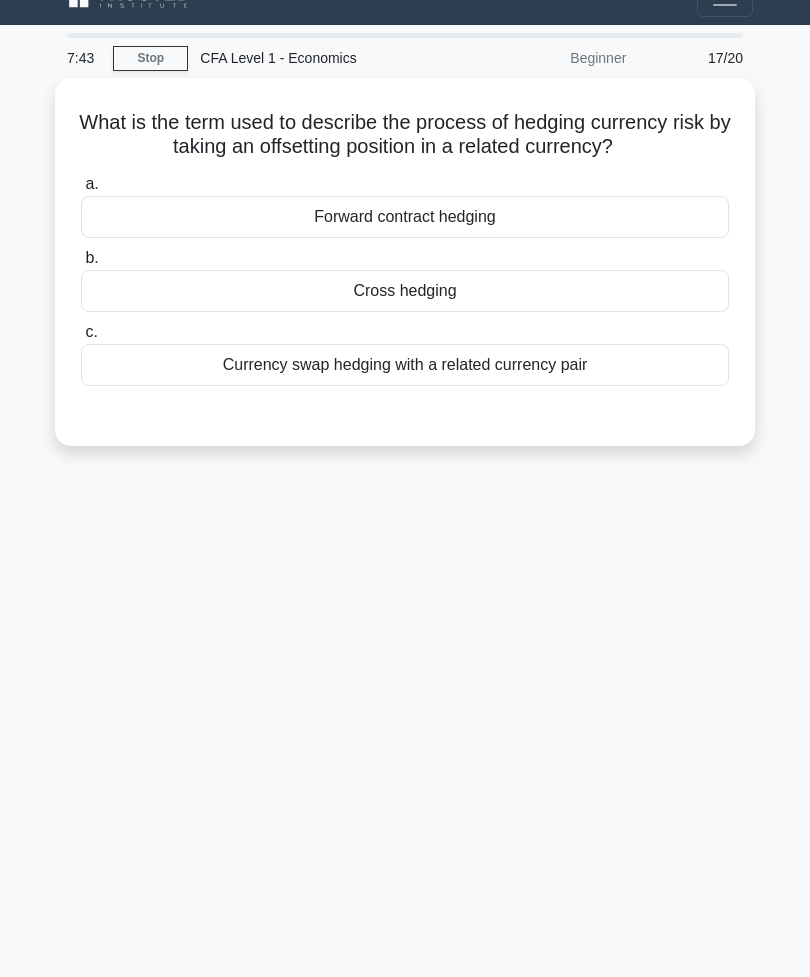 click on "Forward contract hedging" at bounding box center [405, 217] 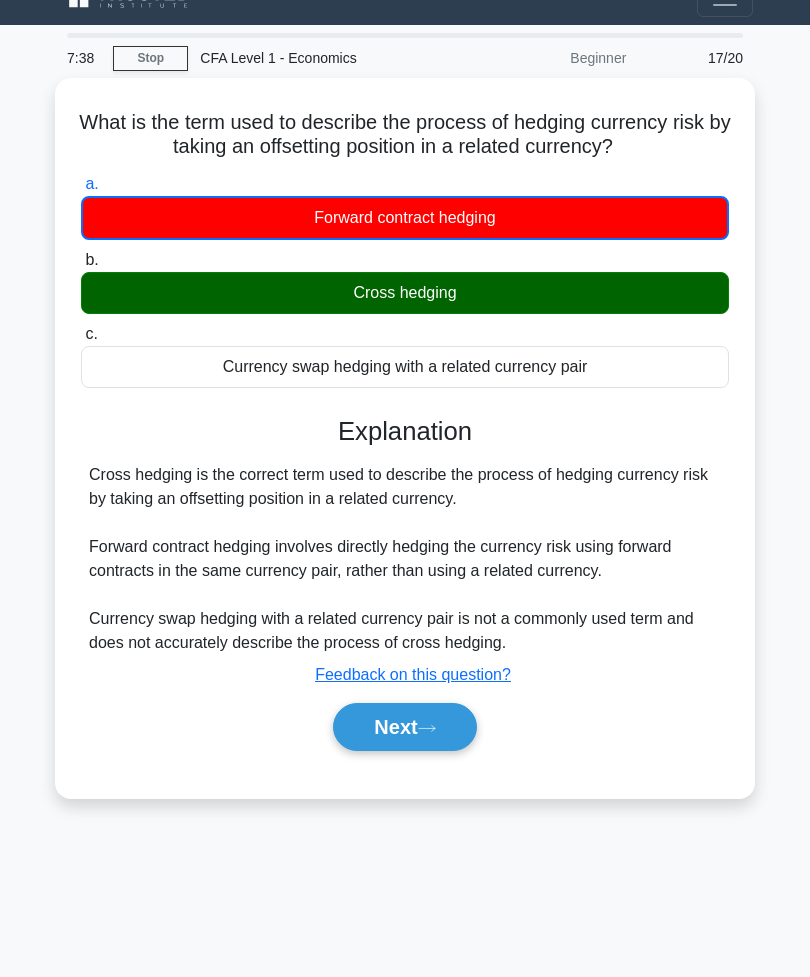 click on "Next" at bounding box center [404, 727] 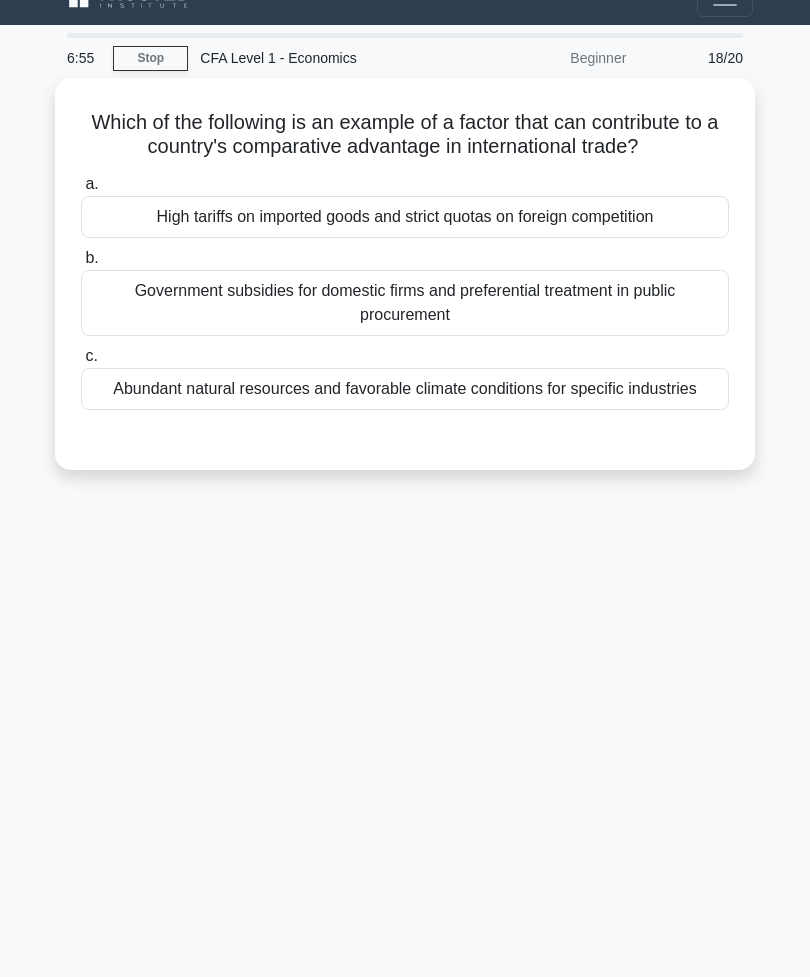 click on "High tariffs on imported goods and strict quotas on foreign competition" at bounding box center [405, 217] 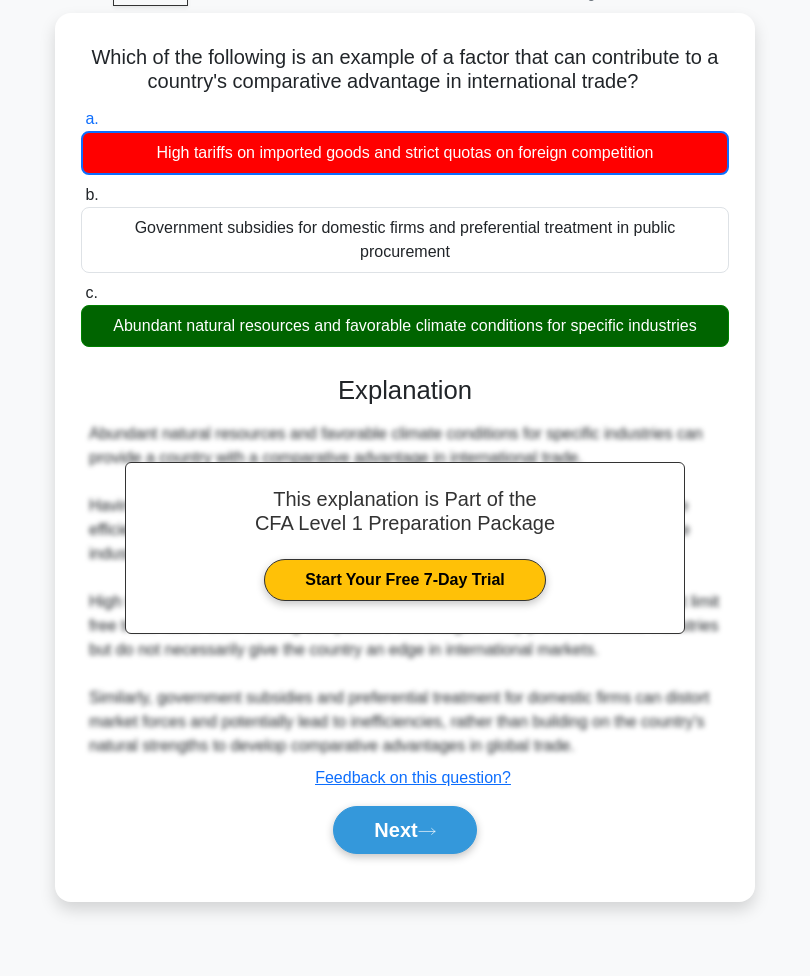 scroll, scrollTop: 133, scrollLeft: 0, axis: vertical 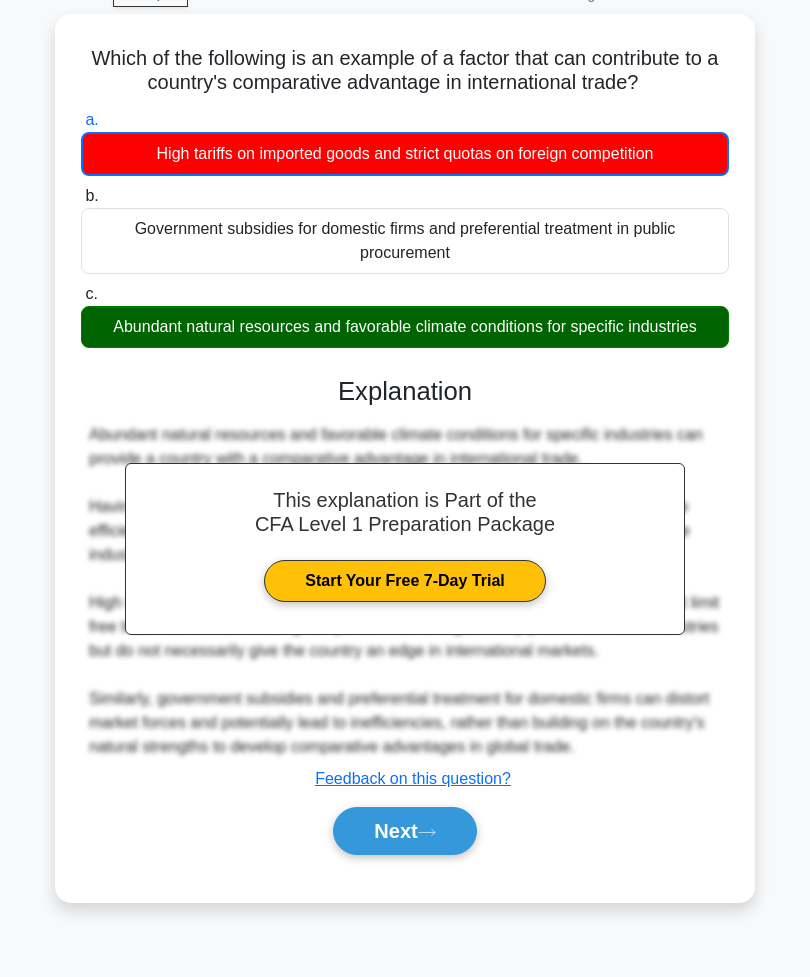 click on "Next" at bounding box center (404, 831) 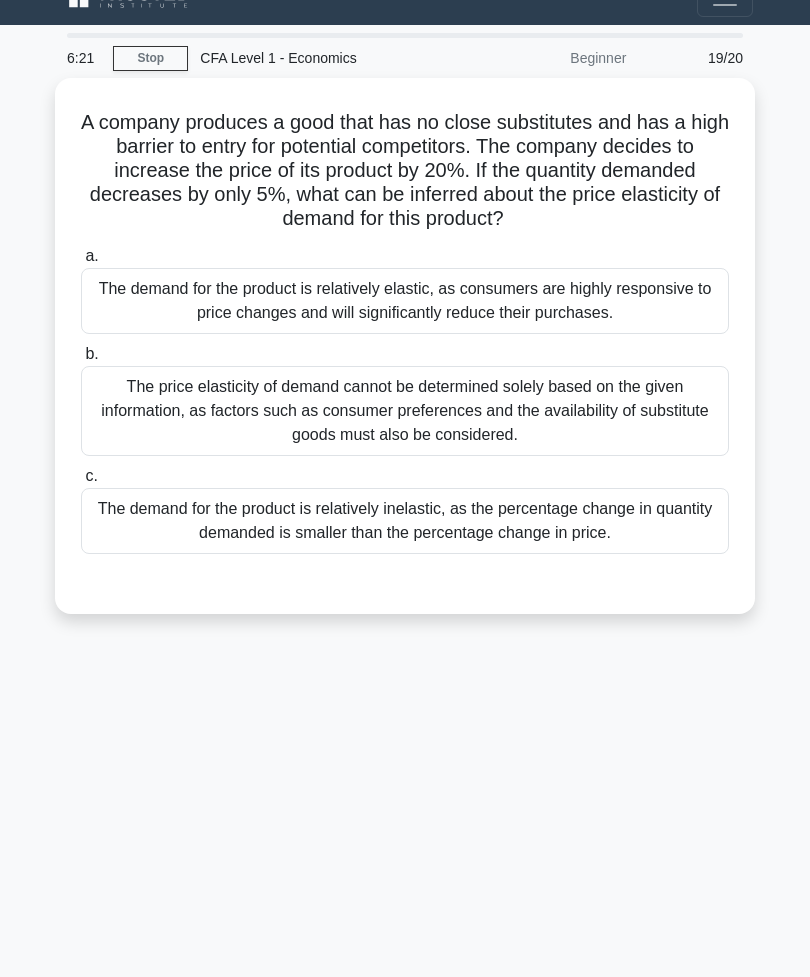 click on "The demand for the product is relatively inelastic, as the percentage change in quantity demanded is smaller than the percentage change in price." at bounding box center [405, 521] 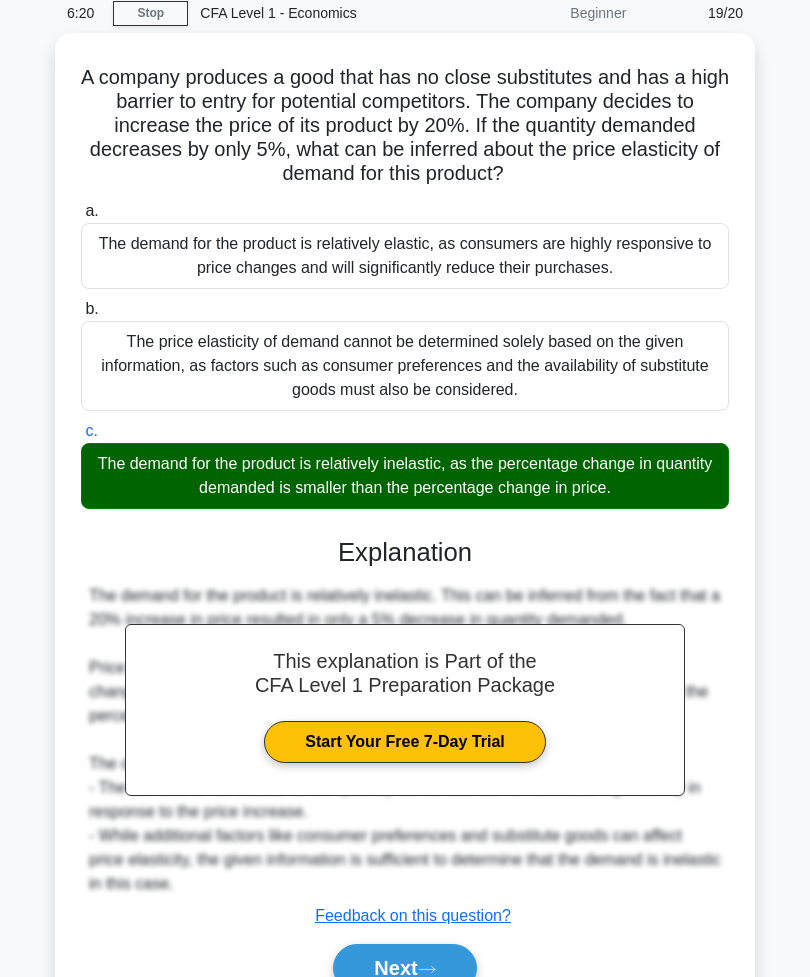 scroll, scrollTop: 155, scrollLeft: 0, axis: vertical 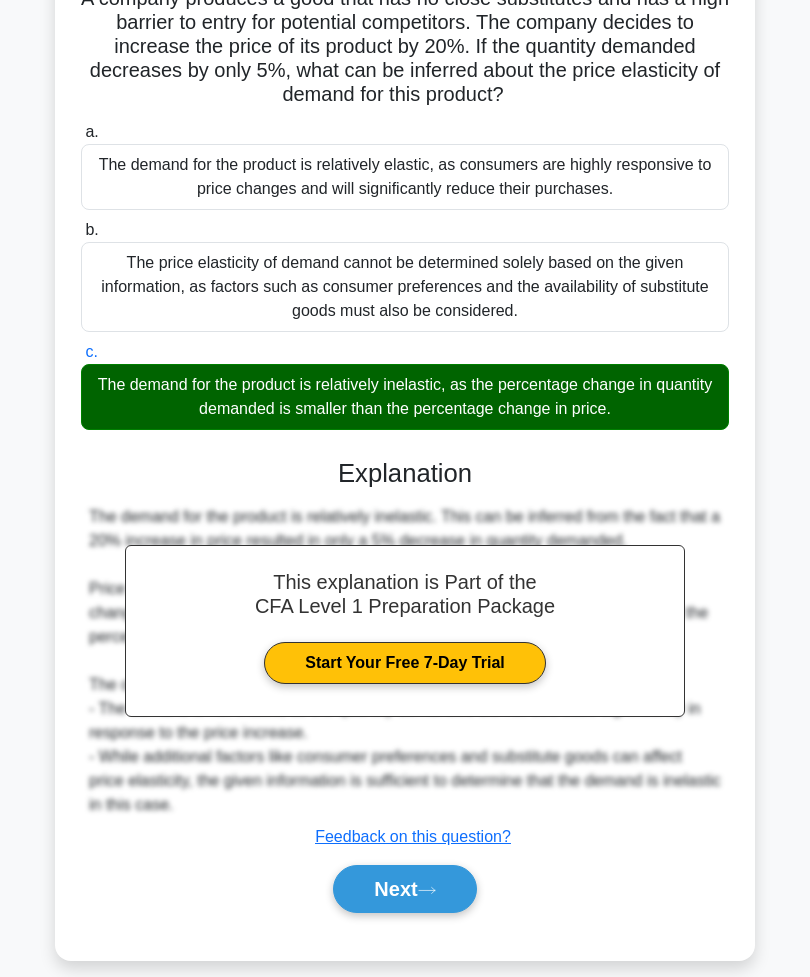 click on "Next" at bounding box center (404, 889) 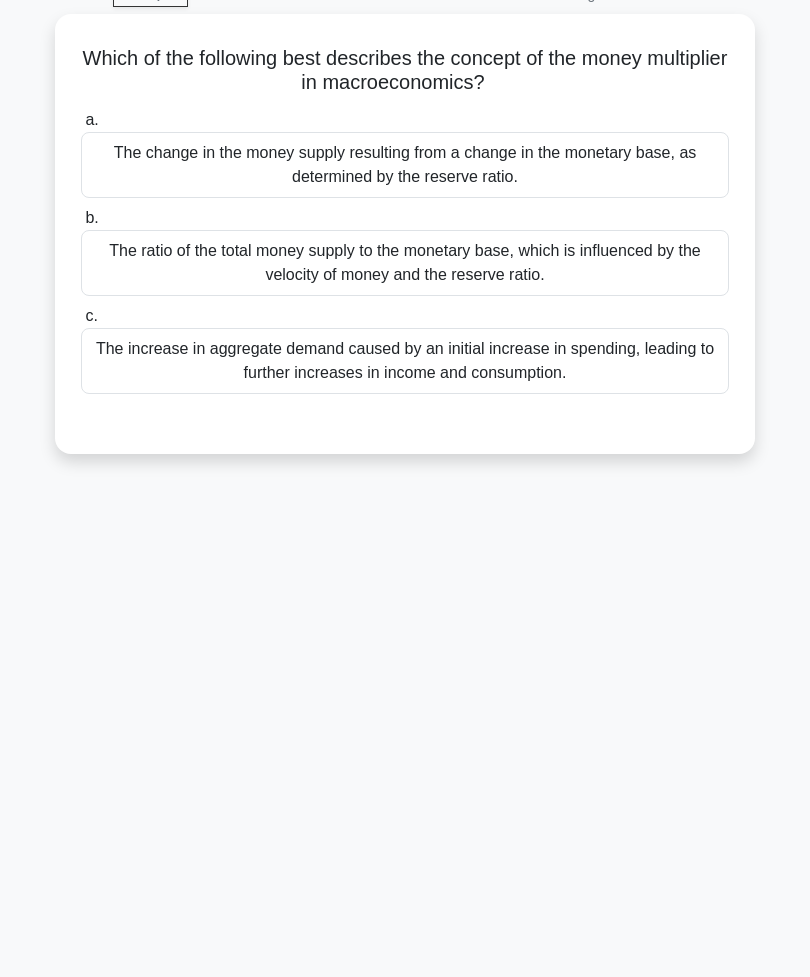 scroll, scrollTop: 31, scrollLeft: 0, axis: vertical 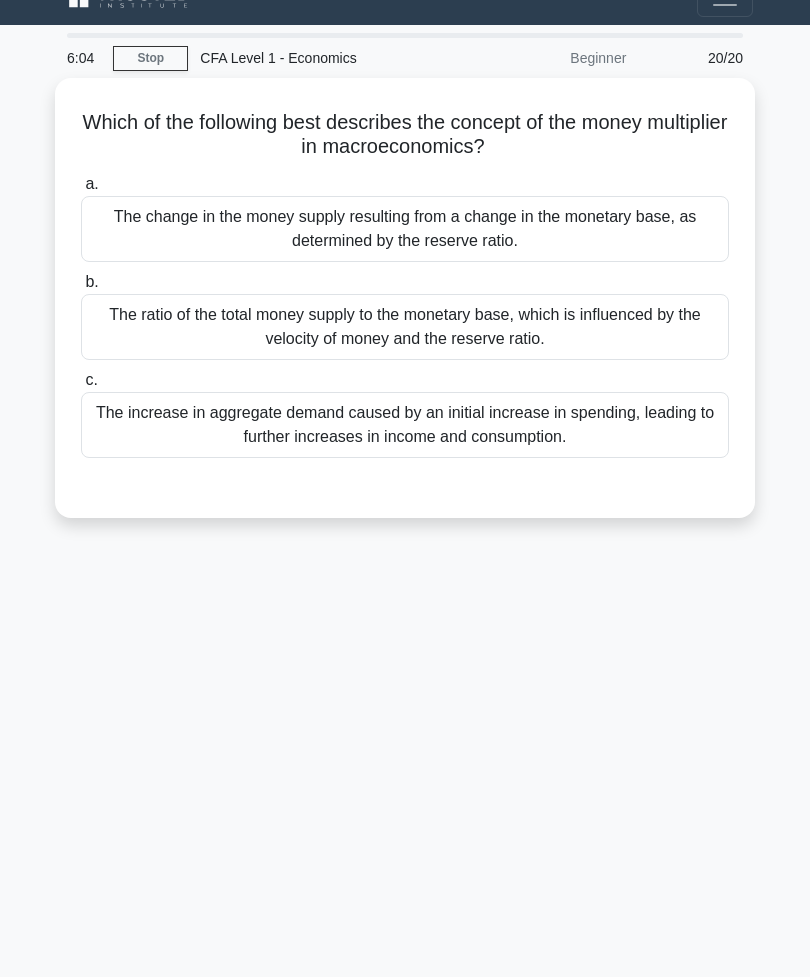 click on "The increase in aggregate demand caused by an initial increase in spending, leading to further increases in income and consumption." at bounding box center (405, 425) 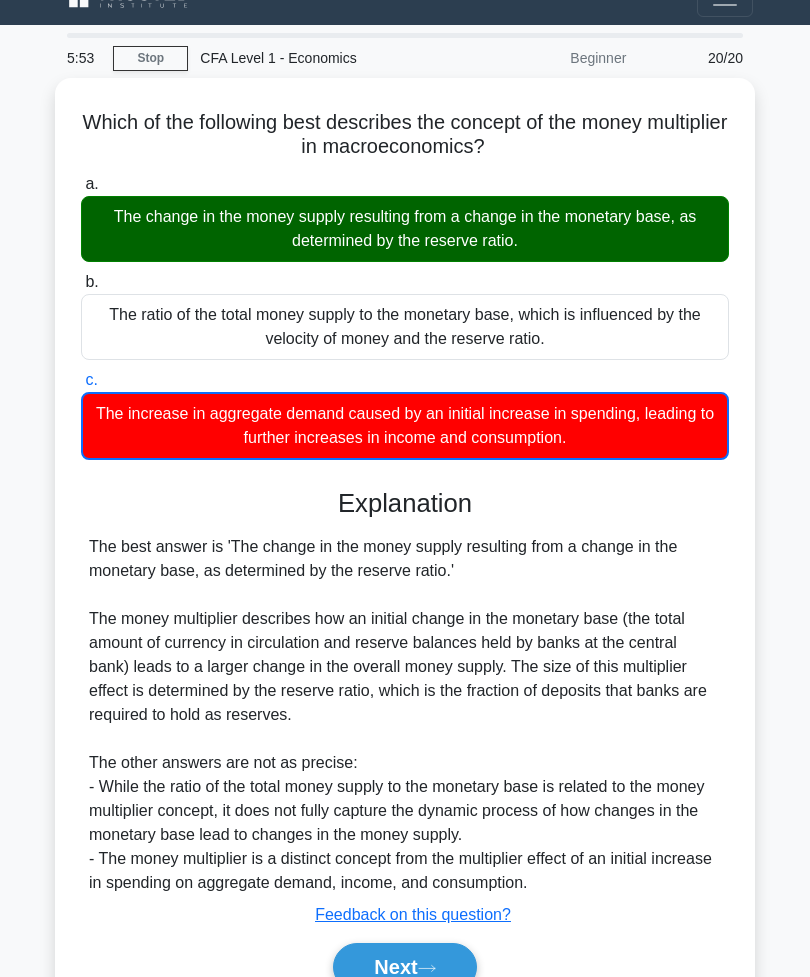 click on "Next" at bounding box center (404, 967) 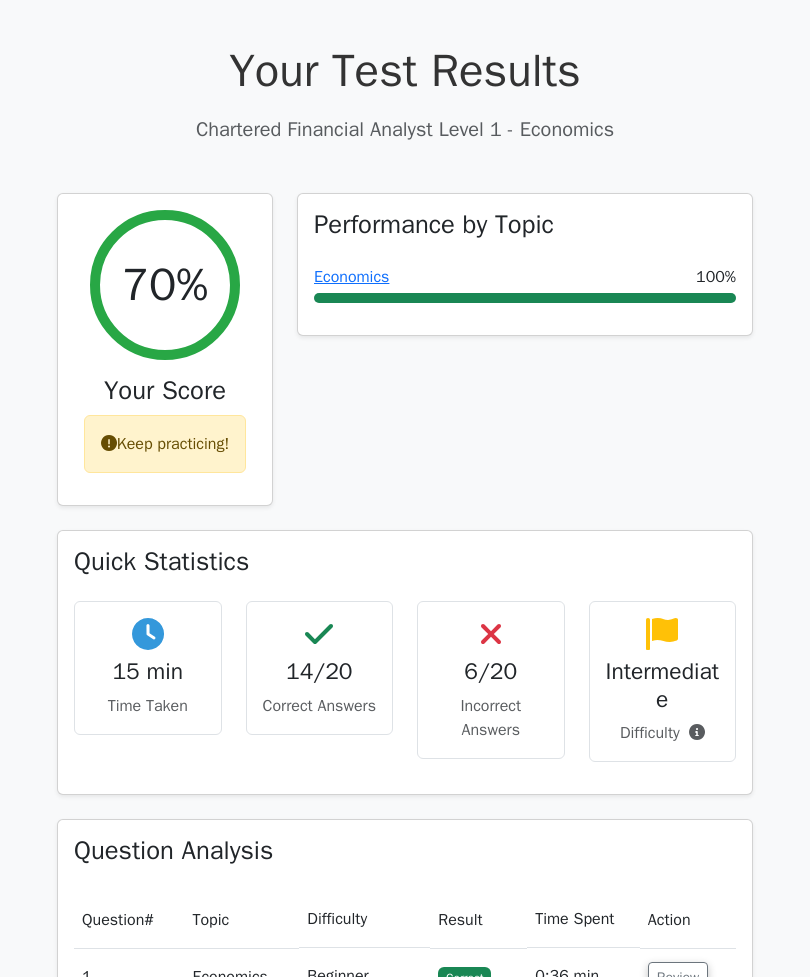 scroll, scrollTop: 0, scrollLeft: 0, axis: both 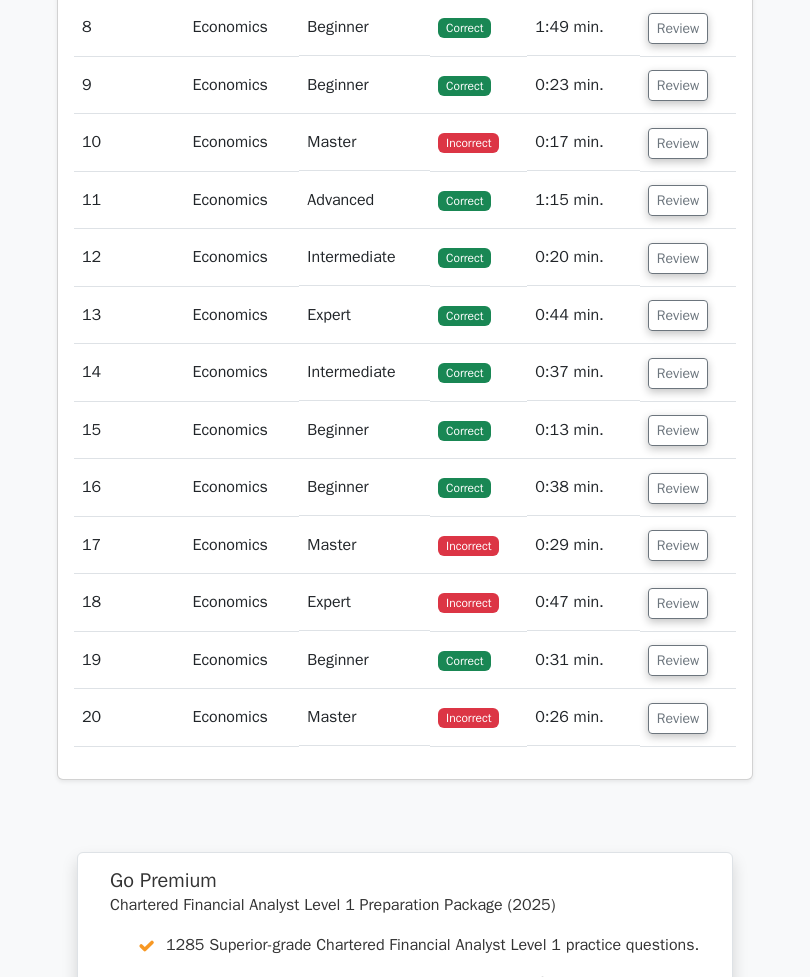 click on "Review" at bounding box center [678, 718] 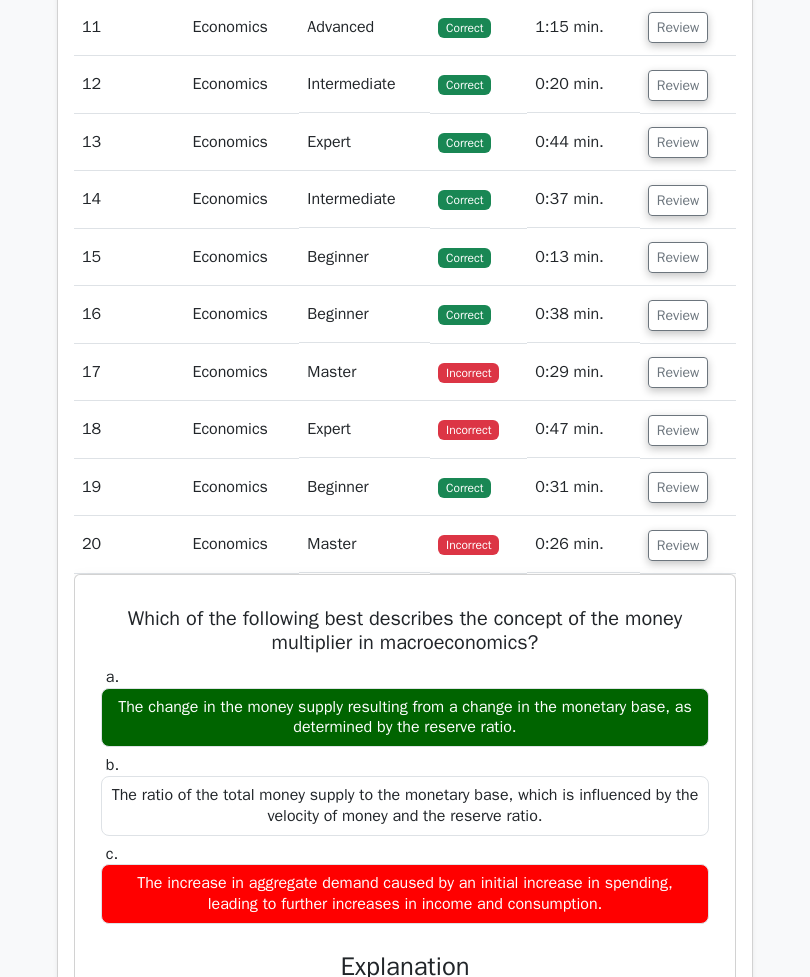 scroll, scrollTop: 2987, scrollLeft: 0, axis: vertical 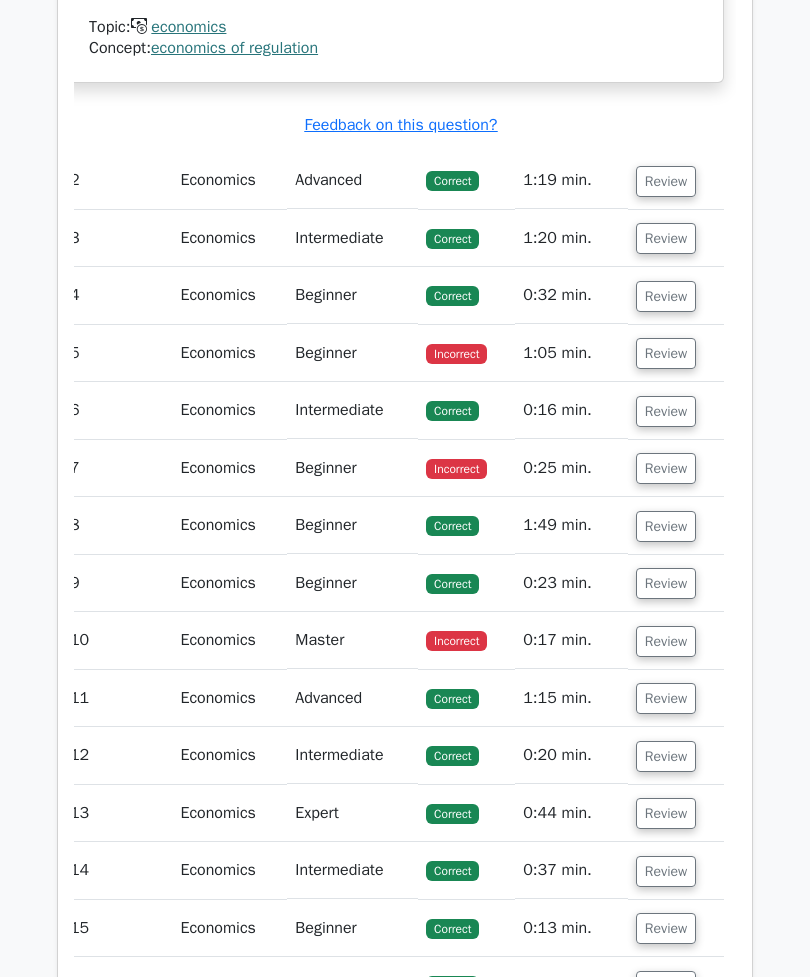 click on "Feedback on this question?" at bounding box center [401, 125] 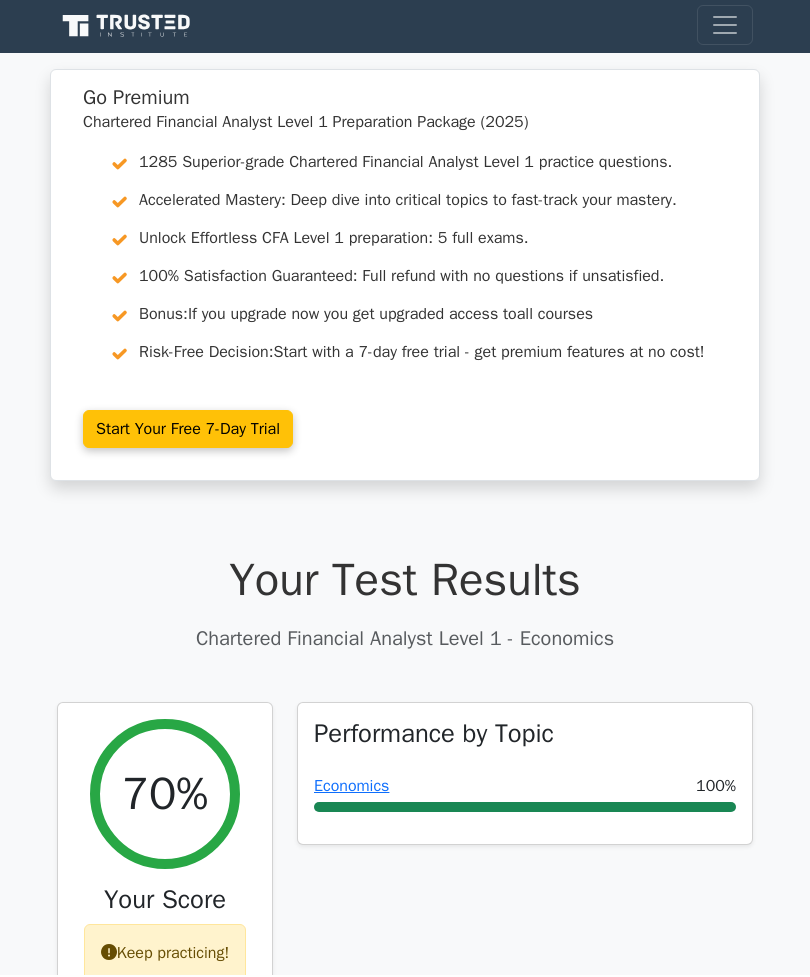 scroll, scrollTop: 324, scrollLeft: 0, axis: vertical 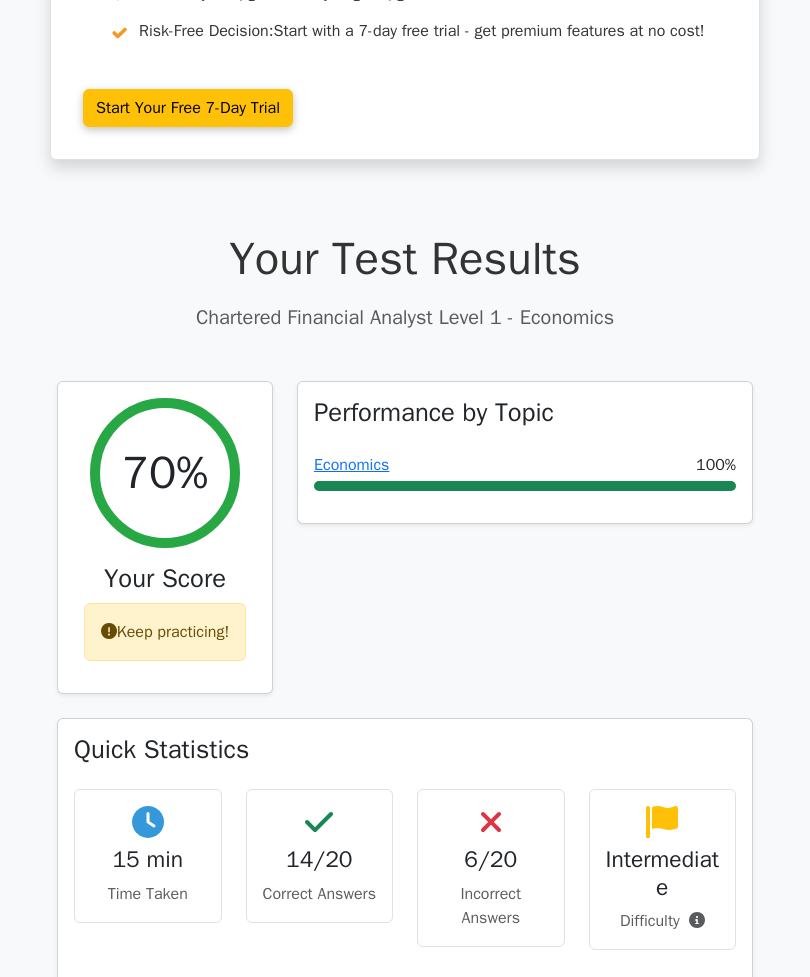 click at bounding box center (109, 631) 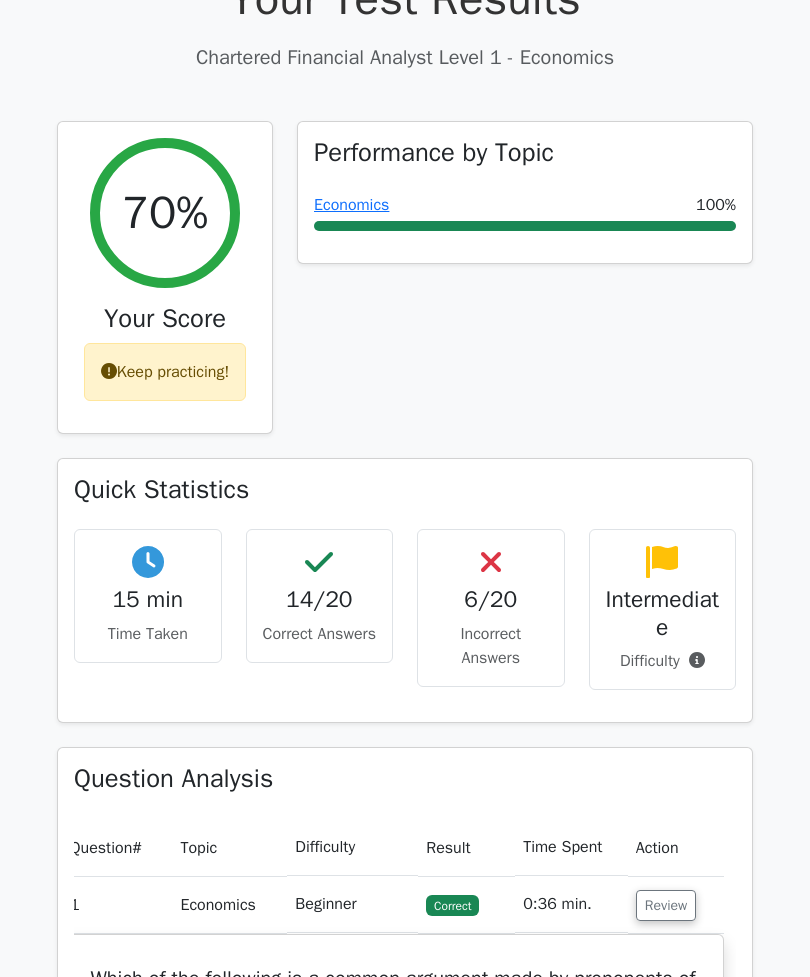 scroll, scrollTop: 614, scrollLeft: 0, axis: vertical 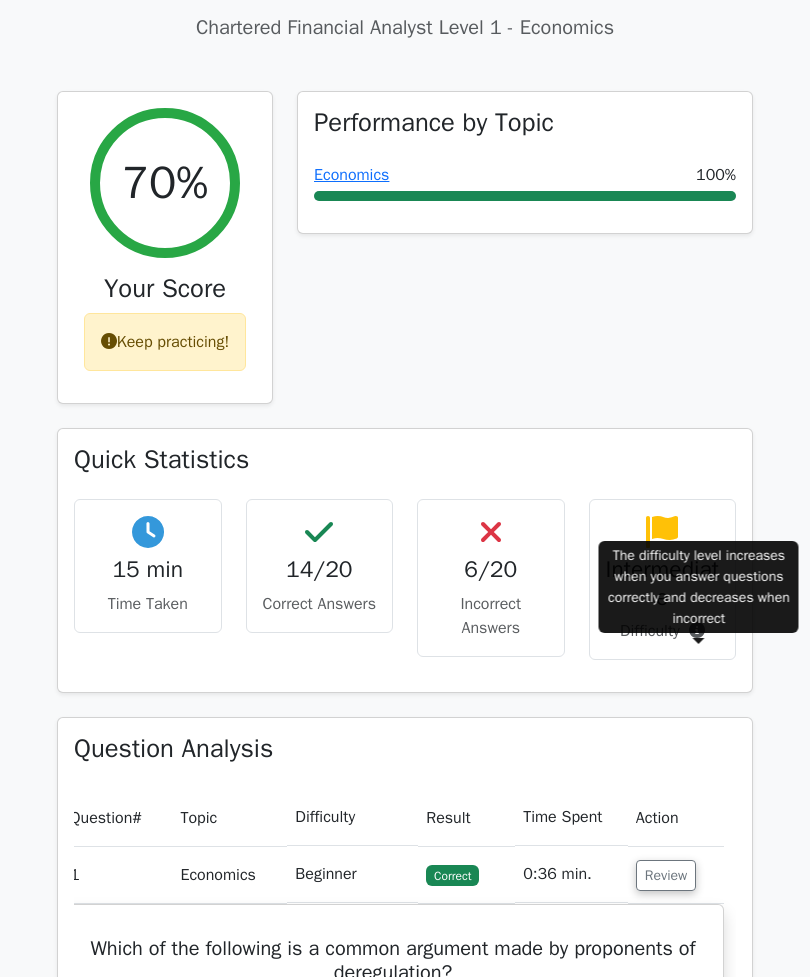 click at bounding box center (697, 630) 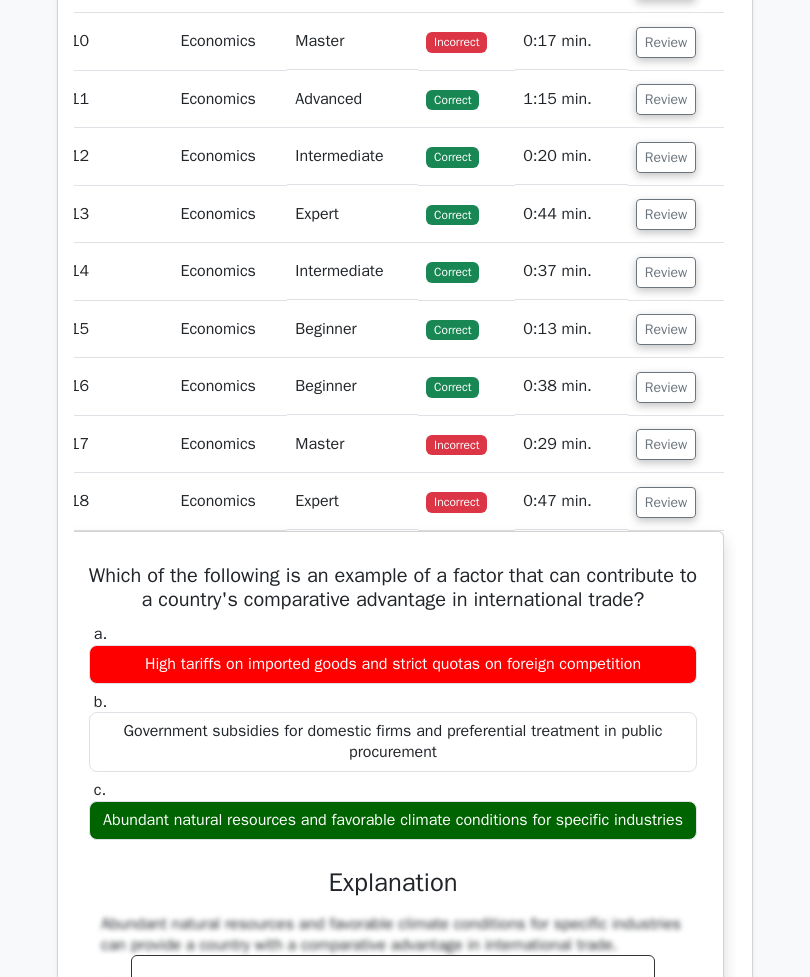 scroll, scrollTop: 3100, scrollLeft: 0, axis: vertical 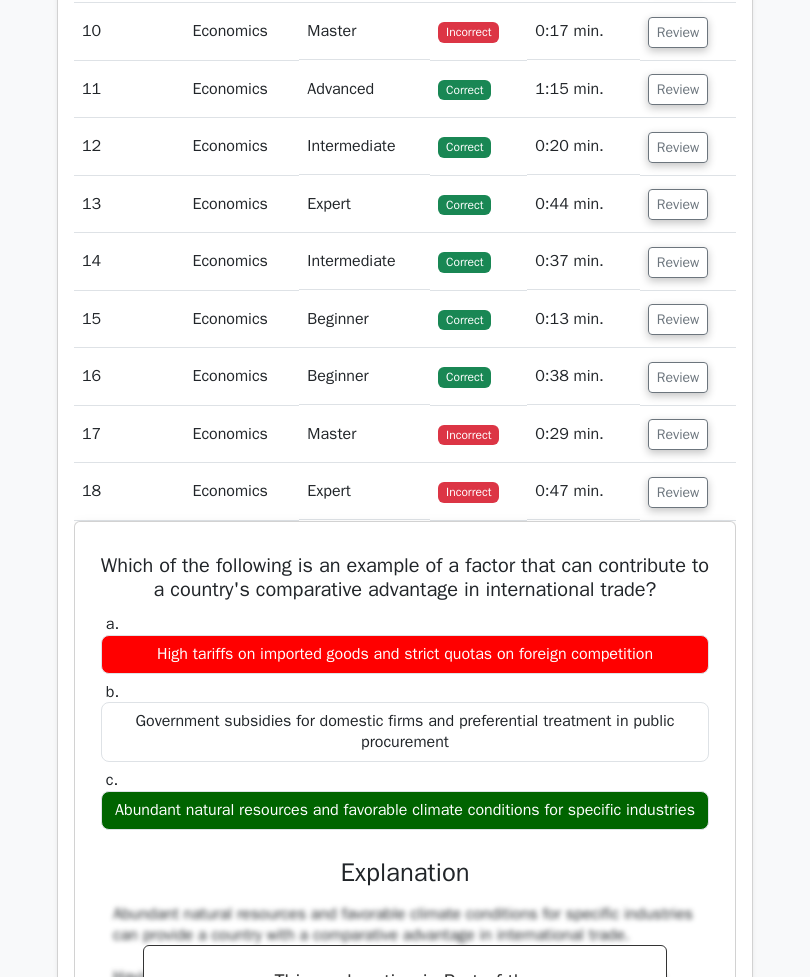 click on "Review" at bounding box center [678, 377] 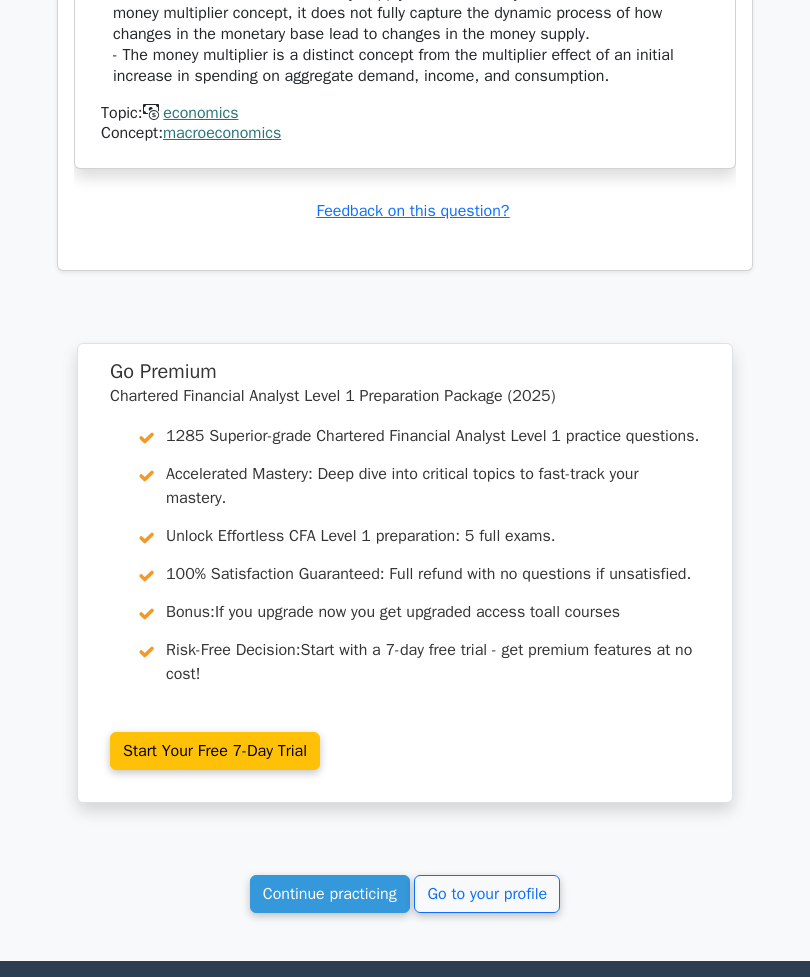 scroll, scrollTop: 5491, scrollLeft: 0, axis: vertical 